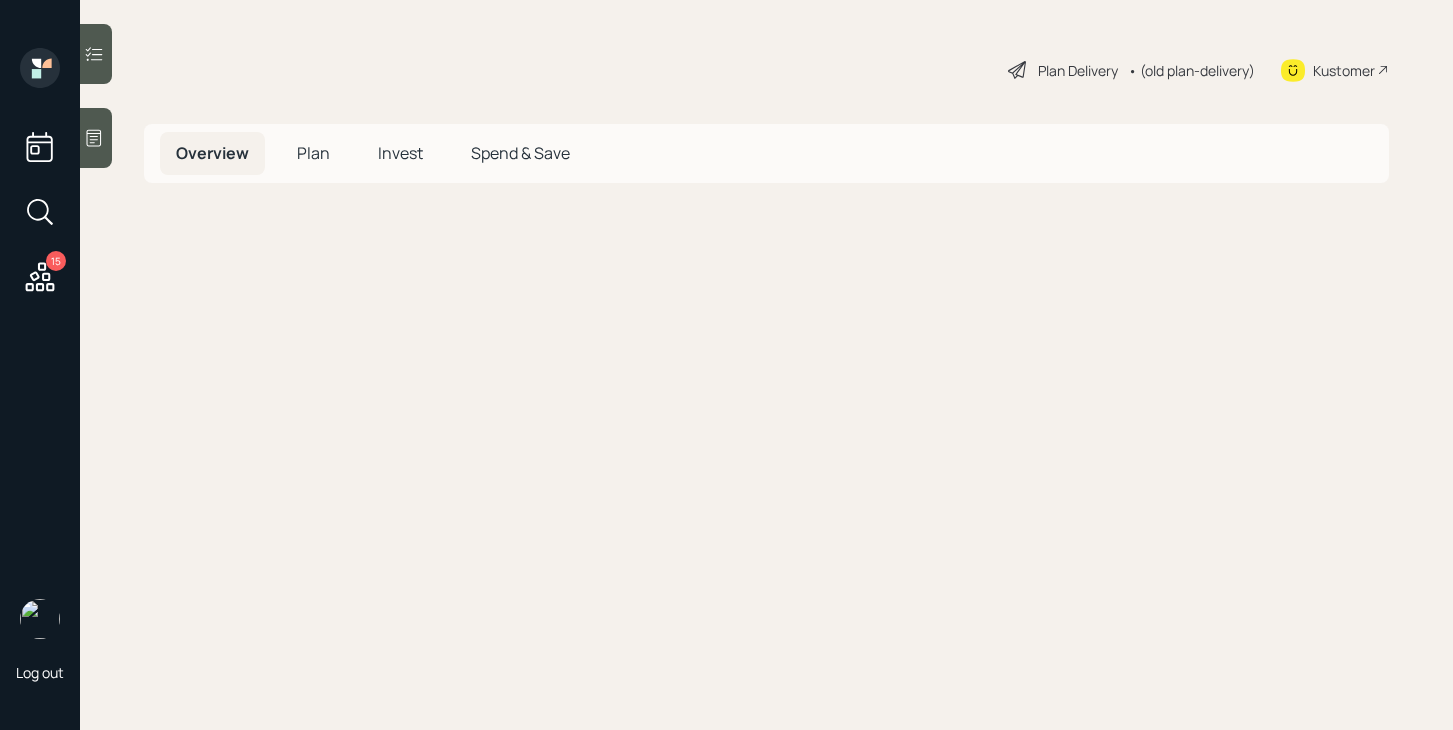 scroll, scrollTop: 0, scrollLeft: 0, axis: both 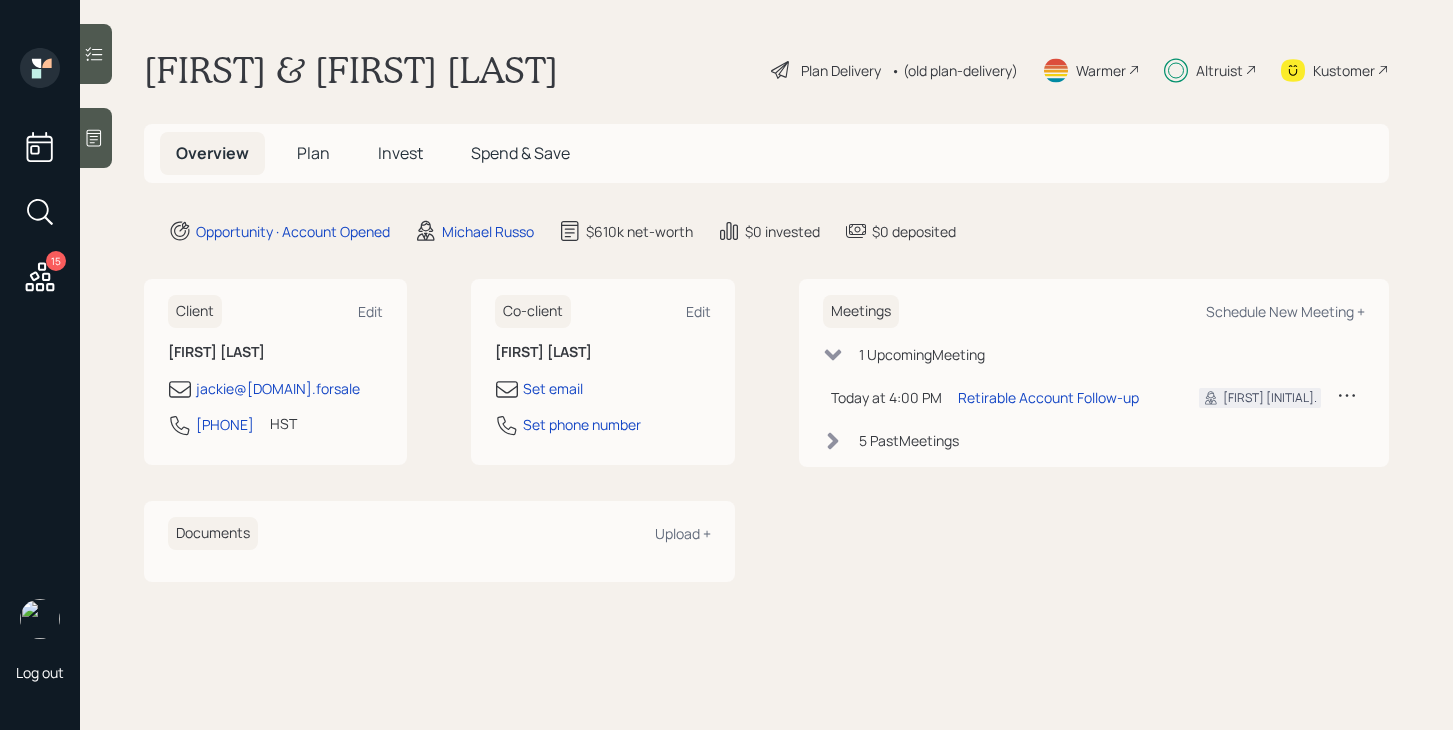 click on "Plan" at bounding box center [313, 153] 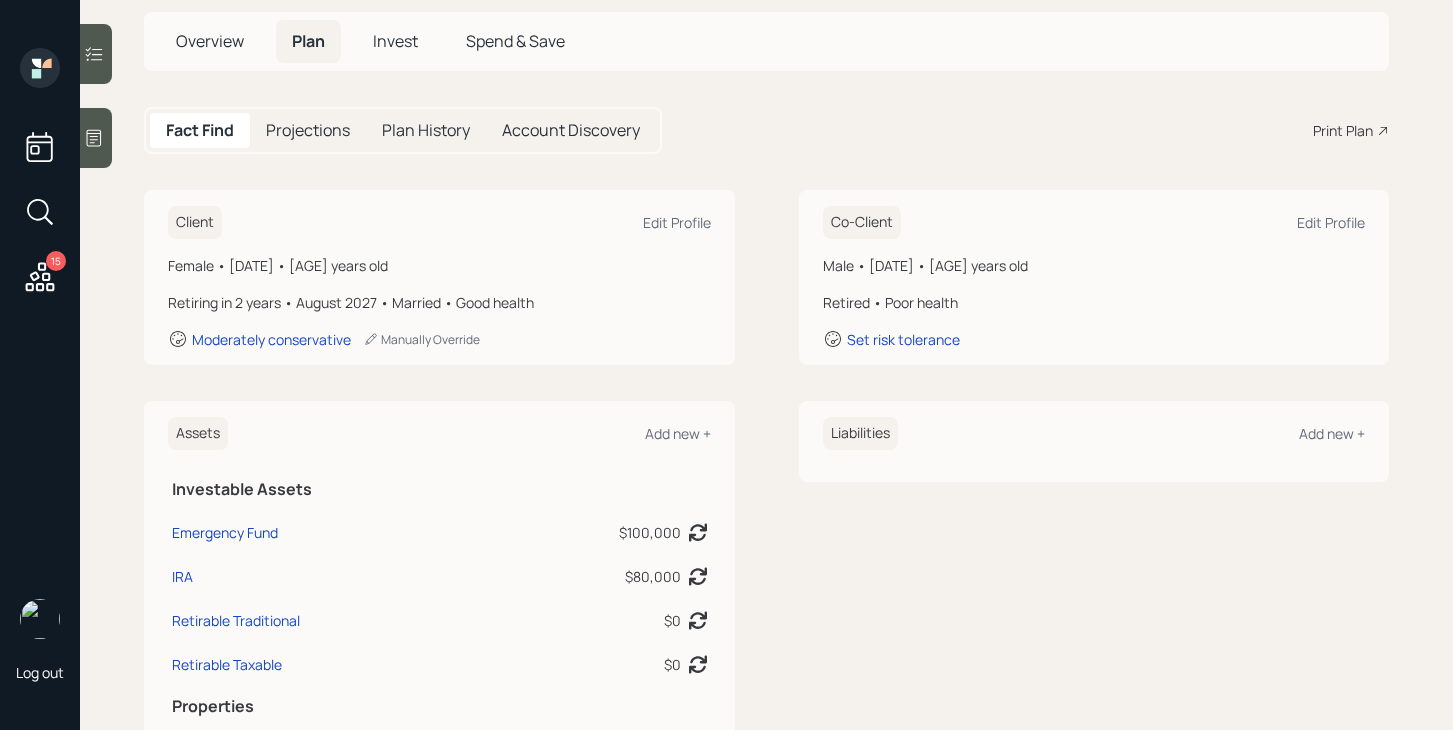 scroll, scrollTop: 0, scrollLeft: 0, axis: both 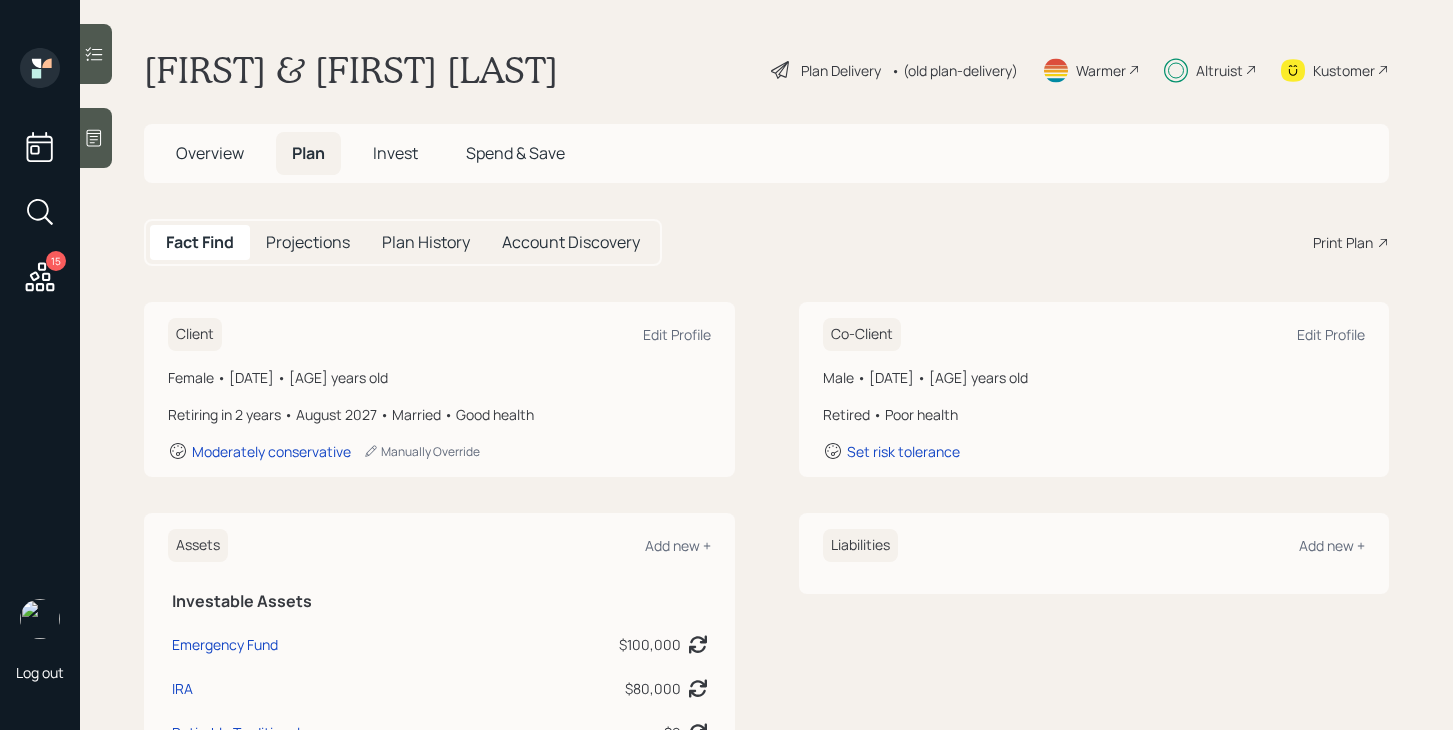click on "Plan Delivery" at bounding box center [841, 70] 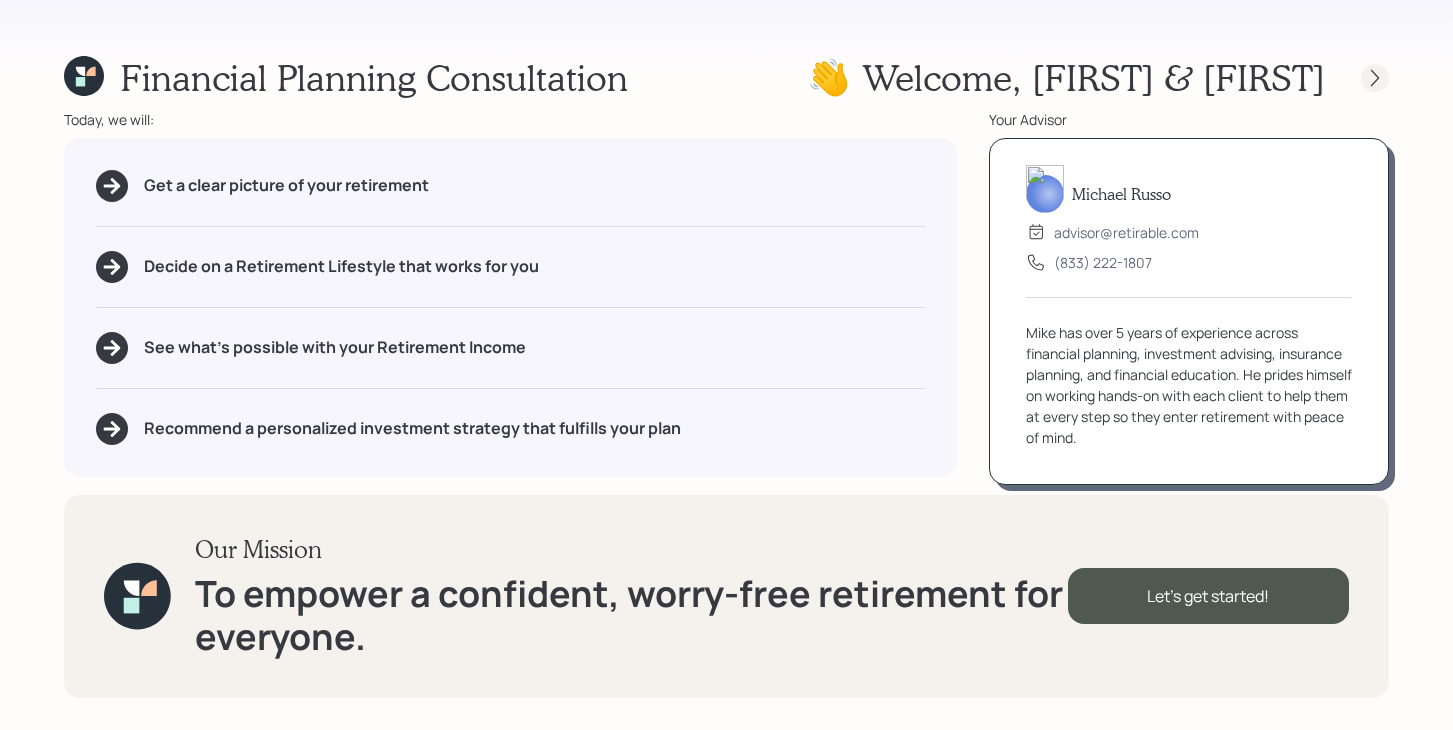 click at bounding box center [1375, 78] 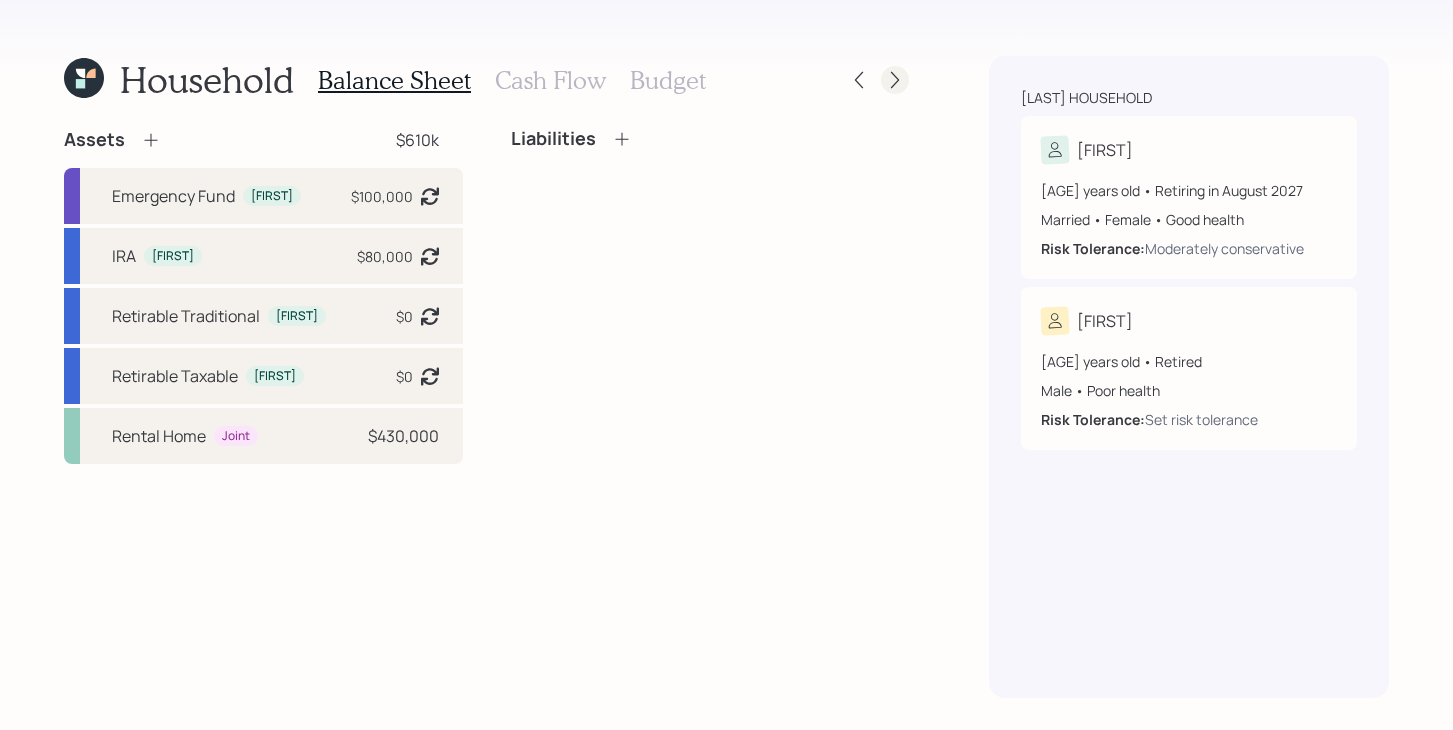 click 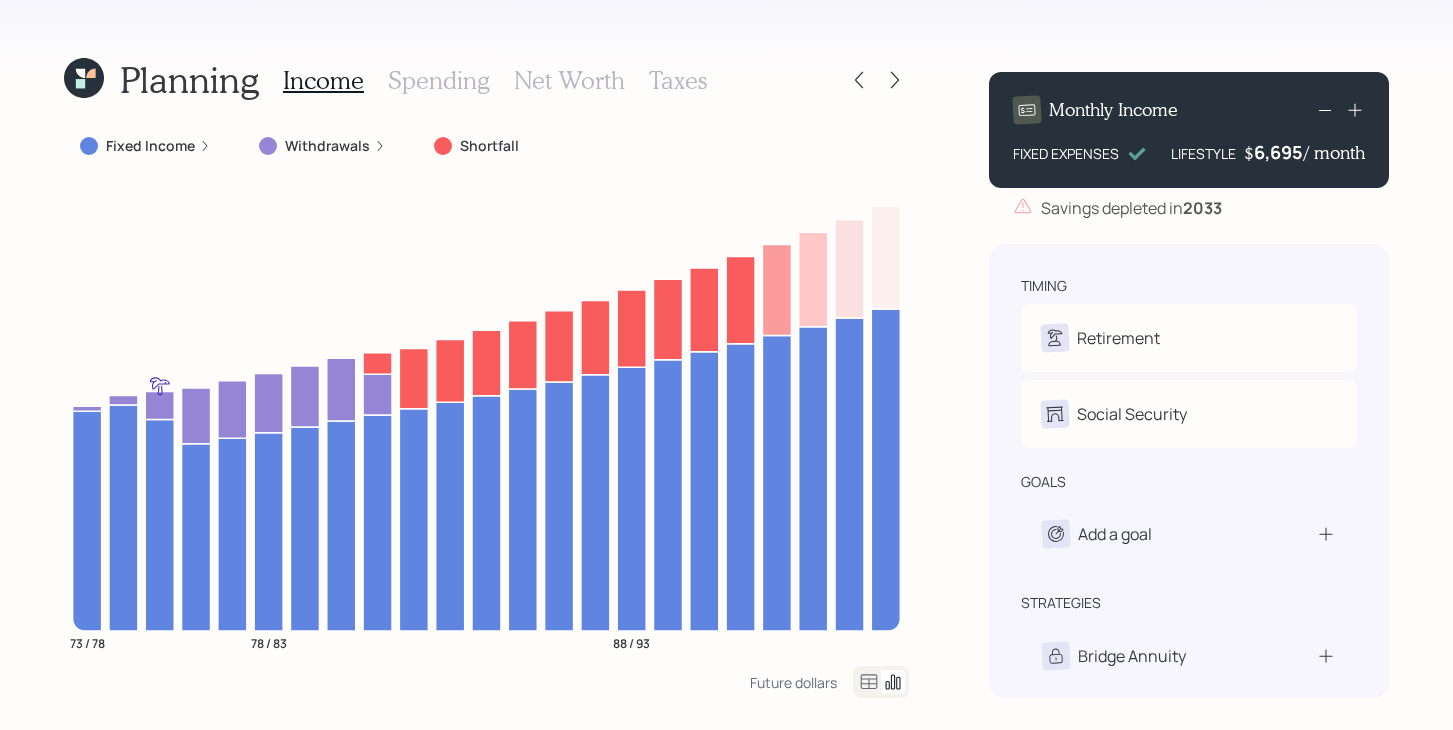 click 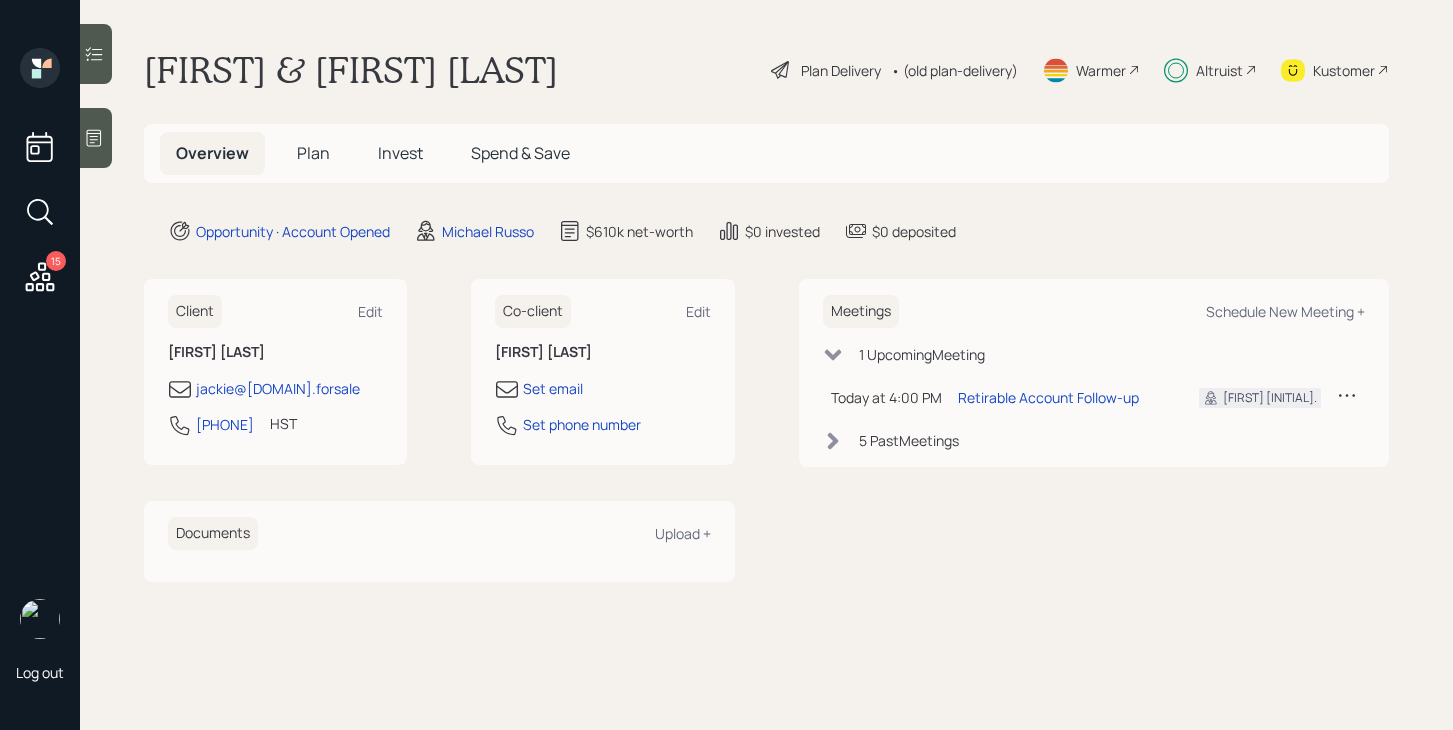 click on "Plan" at bounding box center (313, 153) 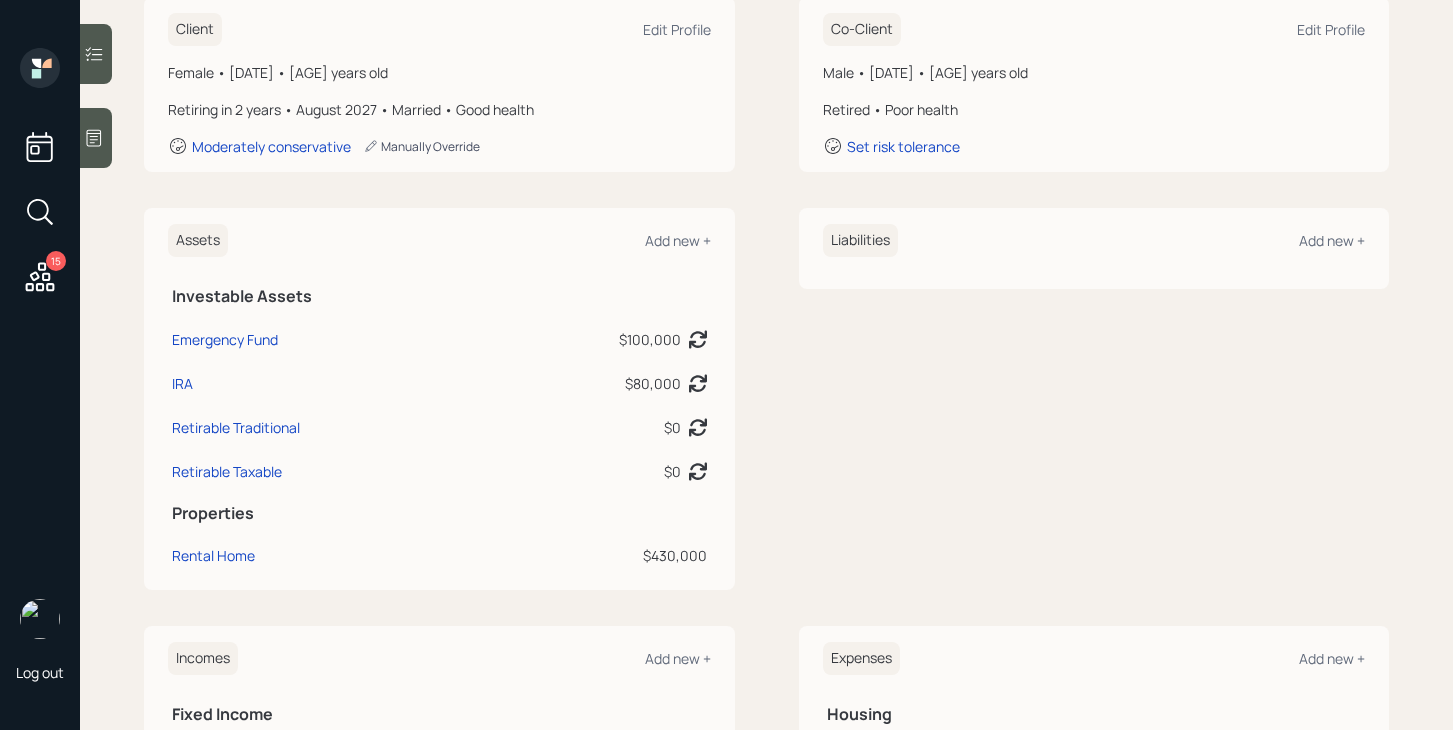 scroll, scrollTop: 302, scrollLeft: 0, axis: vertical 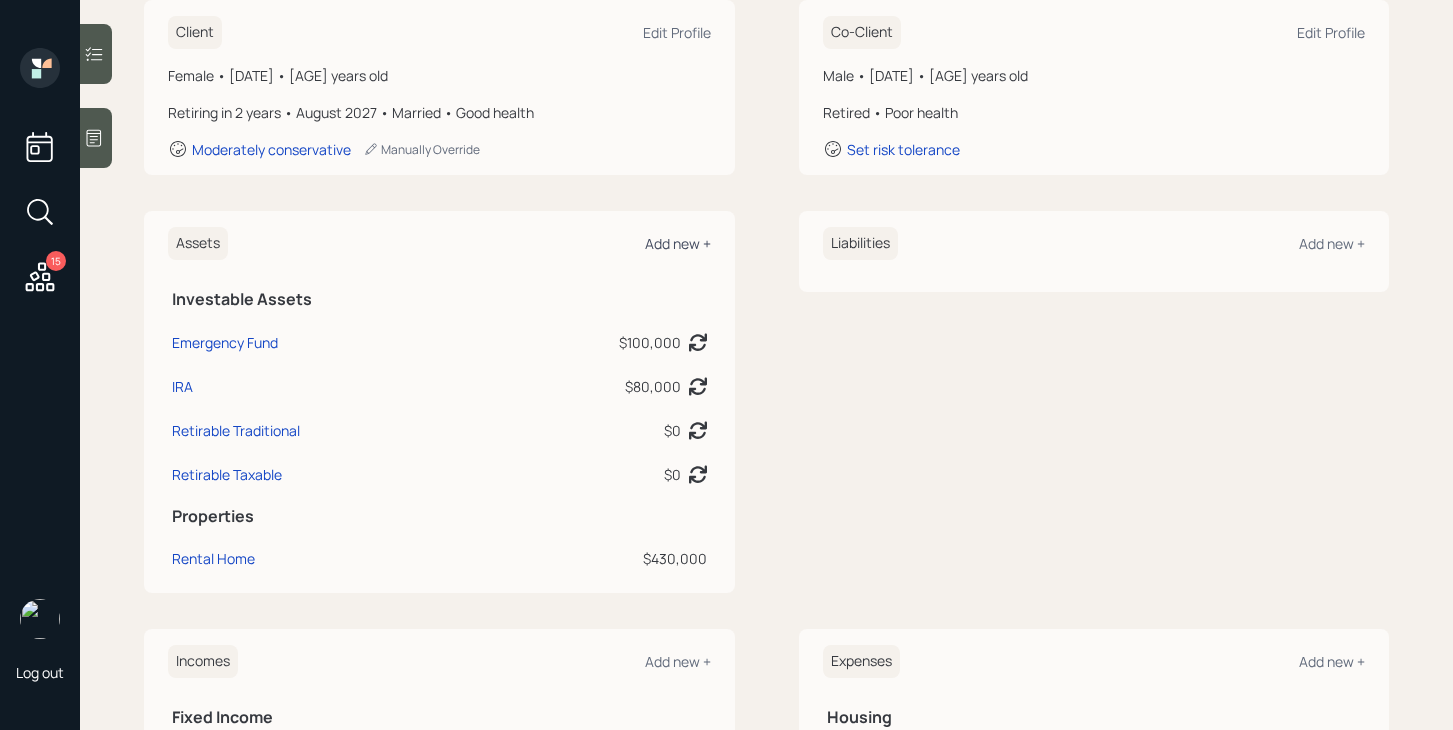 click on "Add new +" at bounding box center [678, 243] 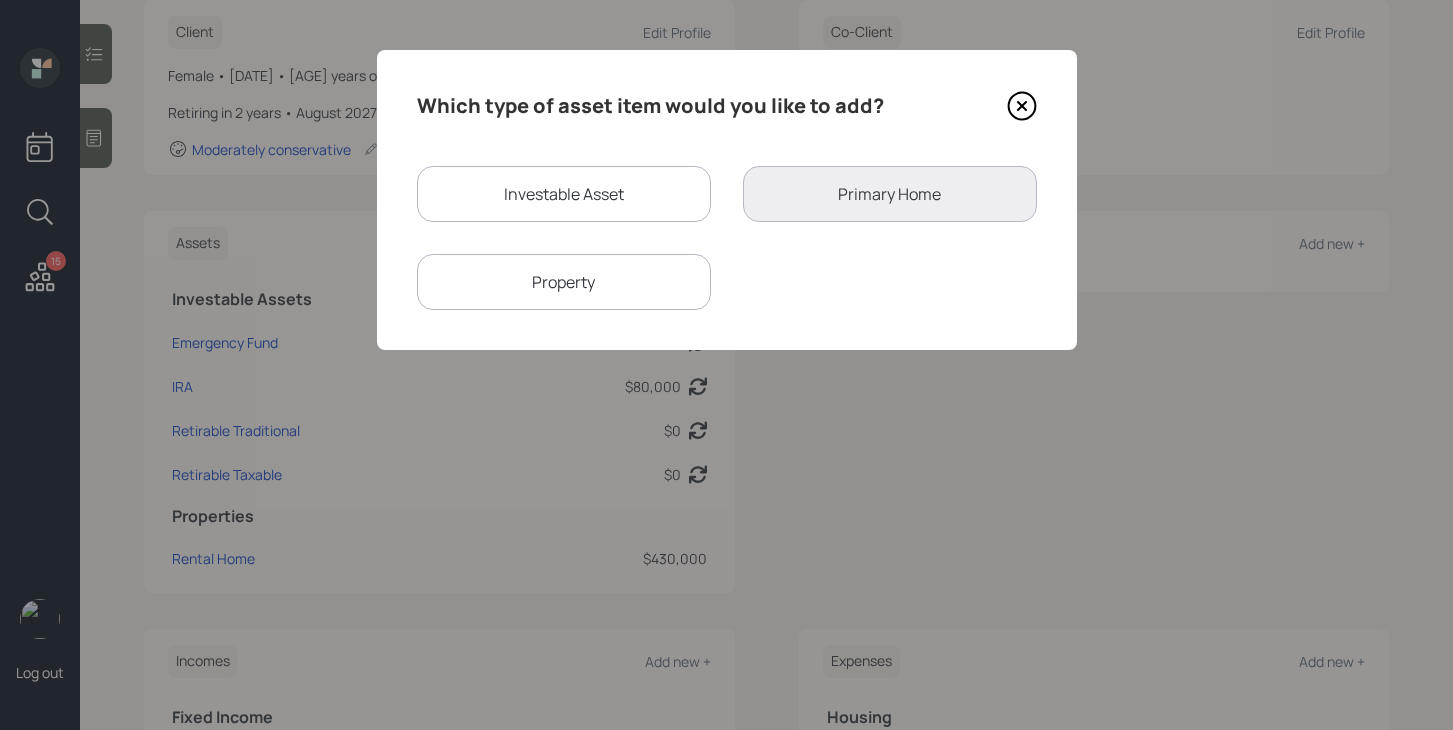 click on "Investable Asset" at bounding box center [564, 194] 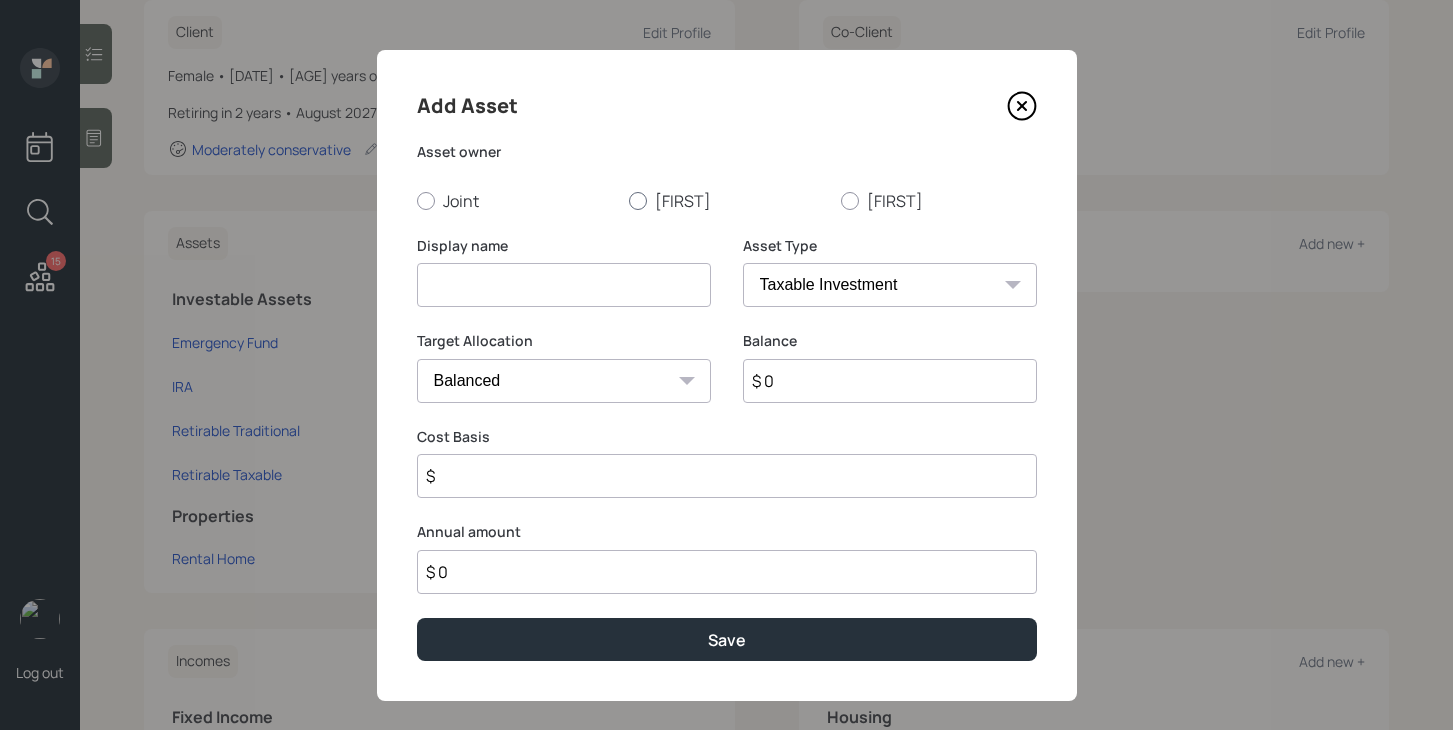 click on "[FIRST]" at bounding box center (727, 201) 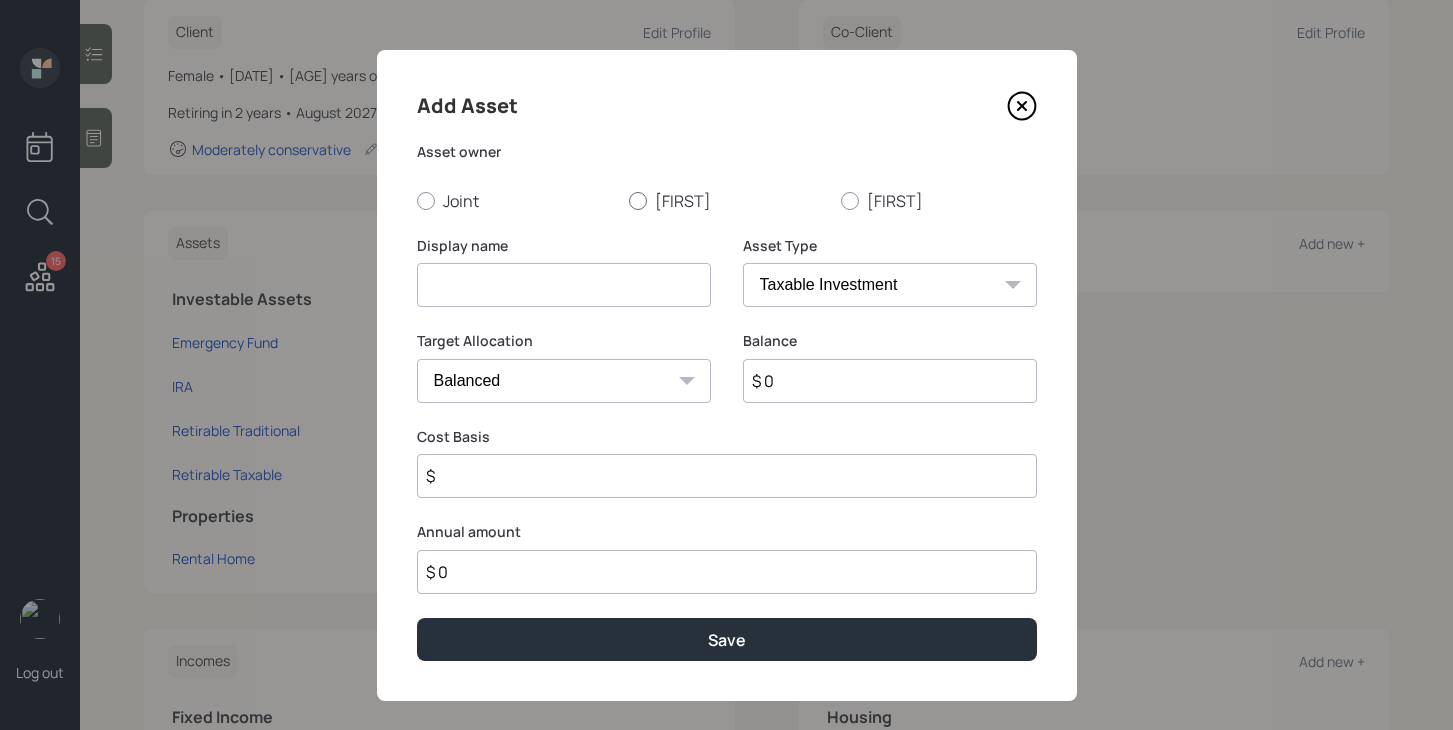 radio on "true" 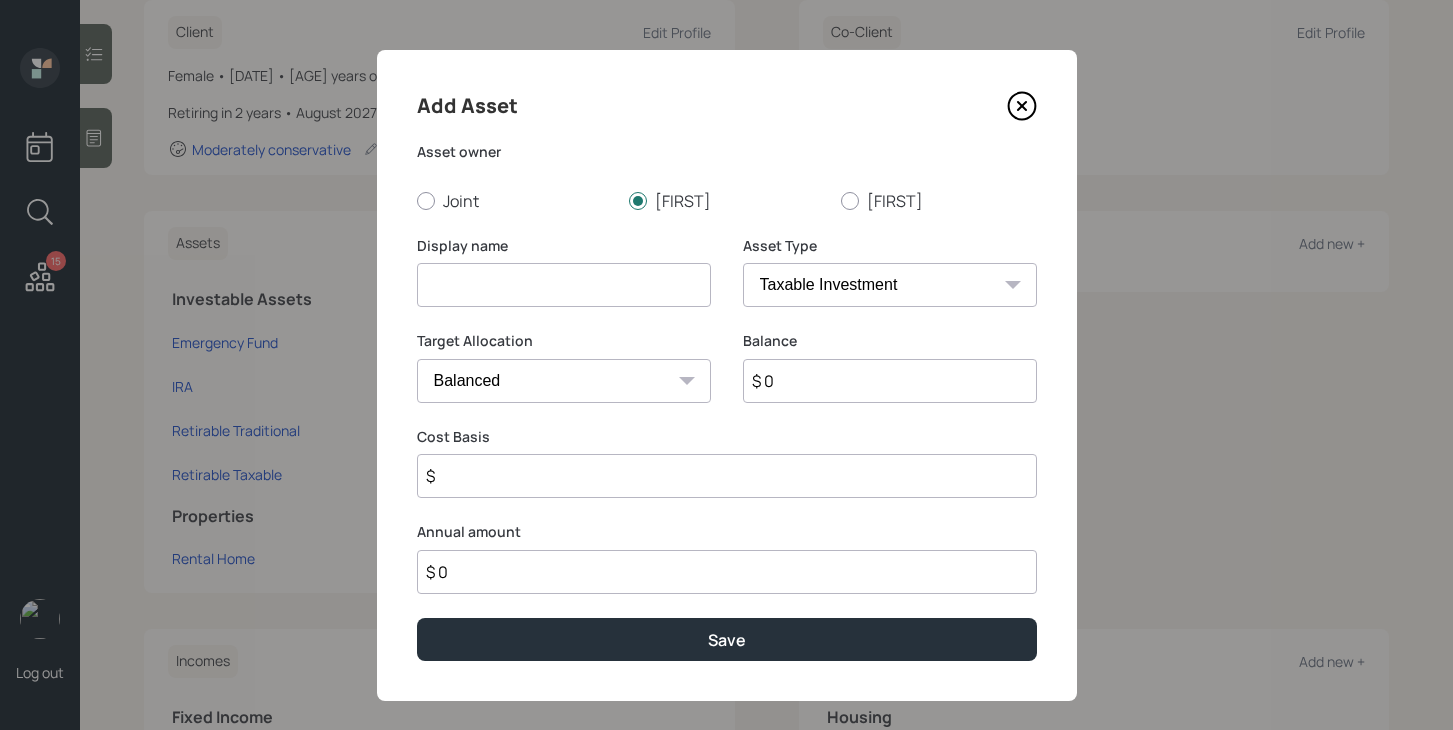 click at bounding box center (564, 285) 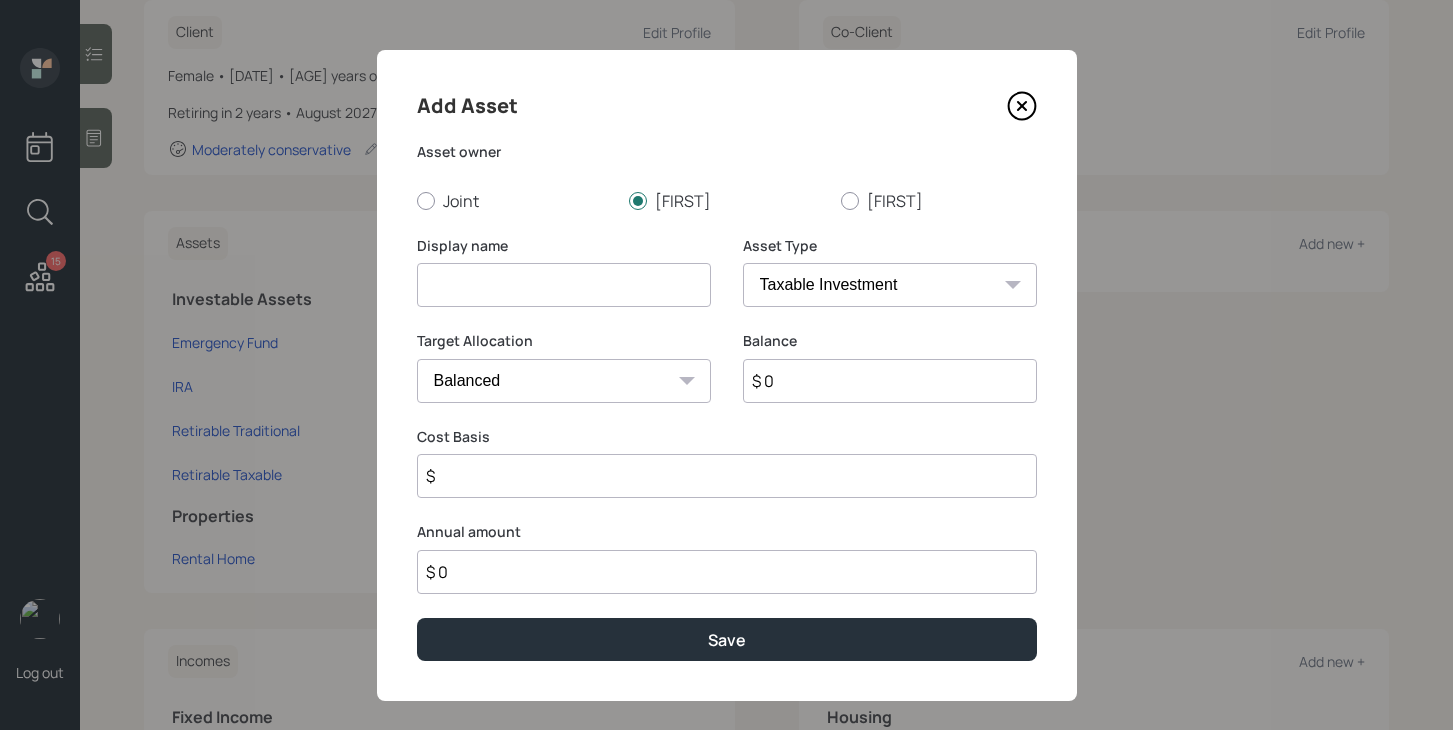 click at bounding box center (564, 285) 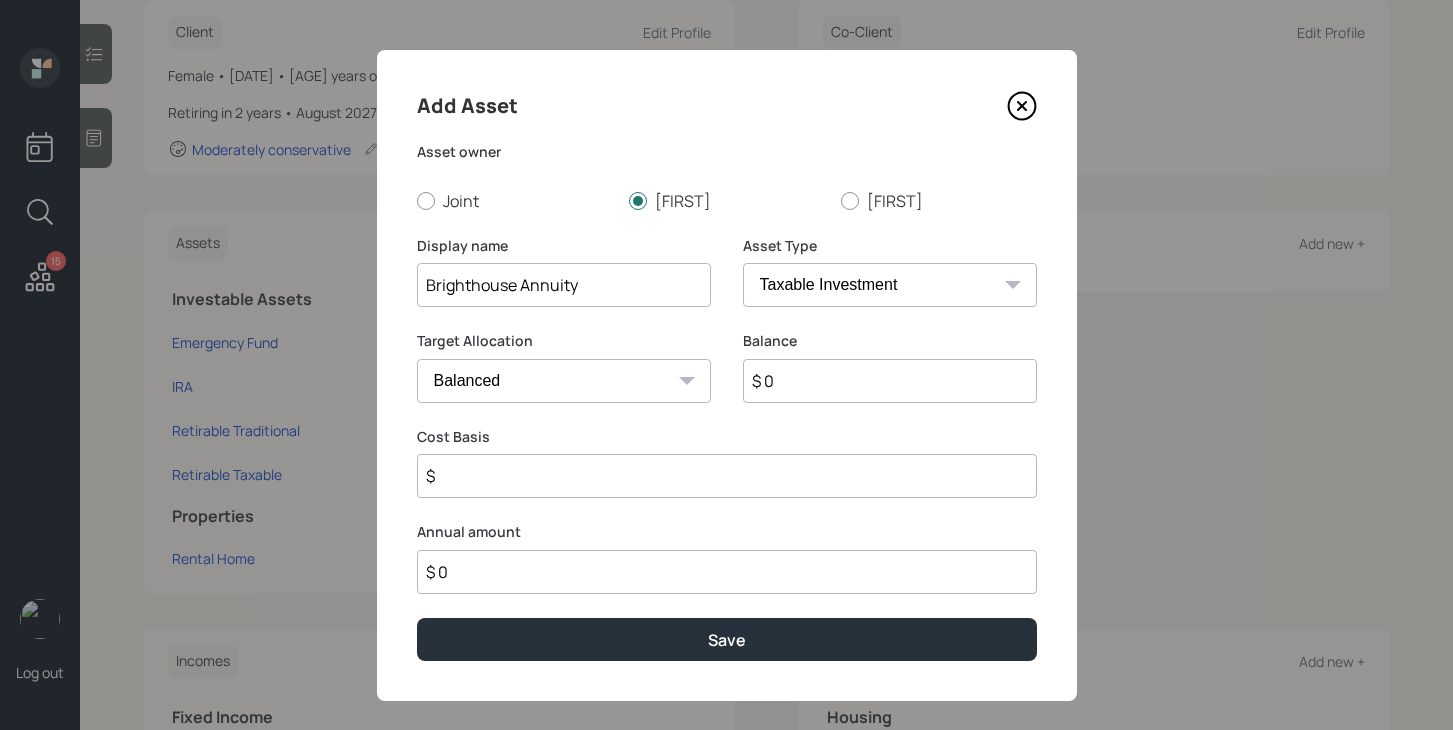 click on "Brighthouse Annuity" at bounding box center [564, 285] 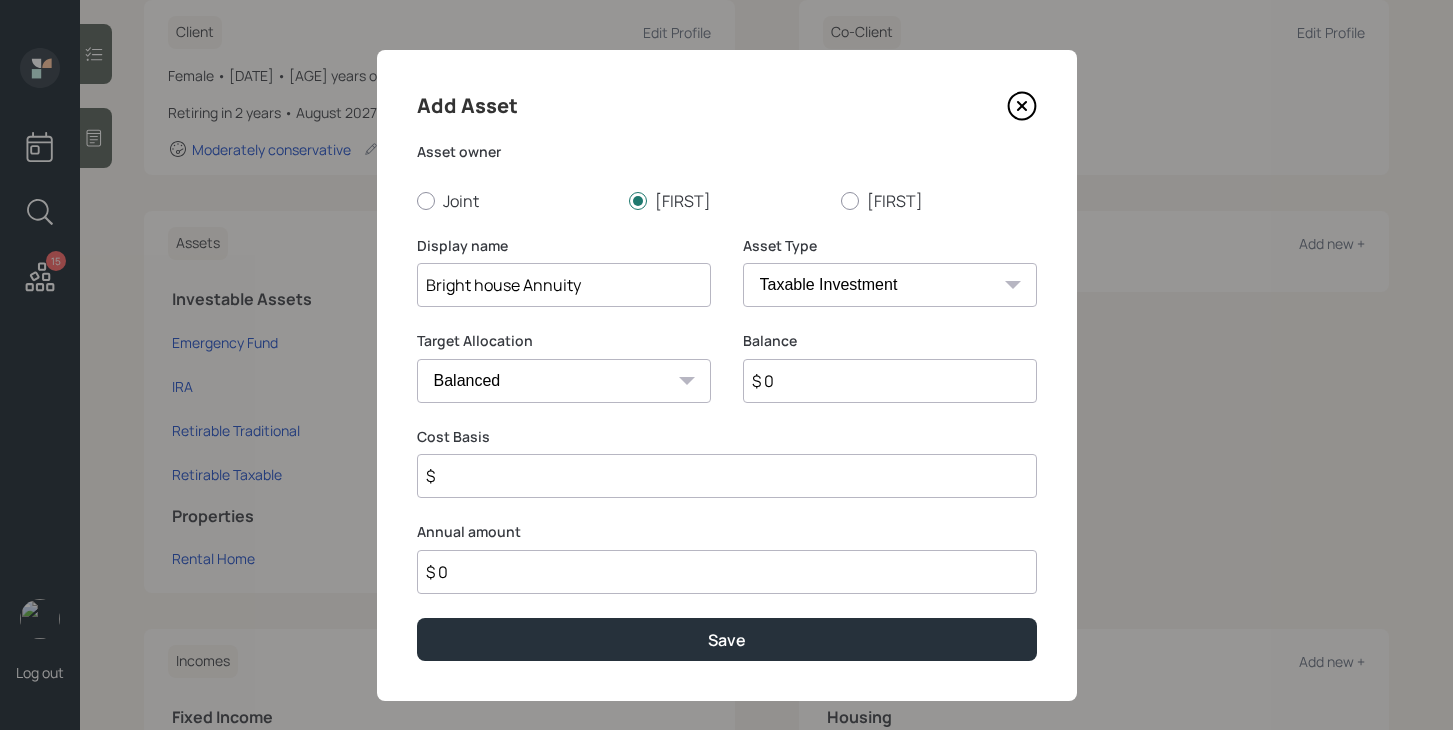 click on "Bright house Annuity" at bounding box center [564, 285] 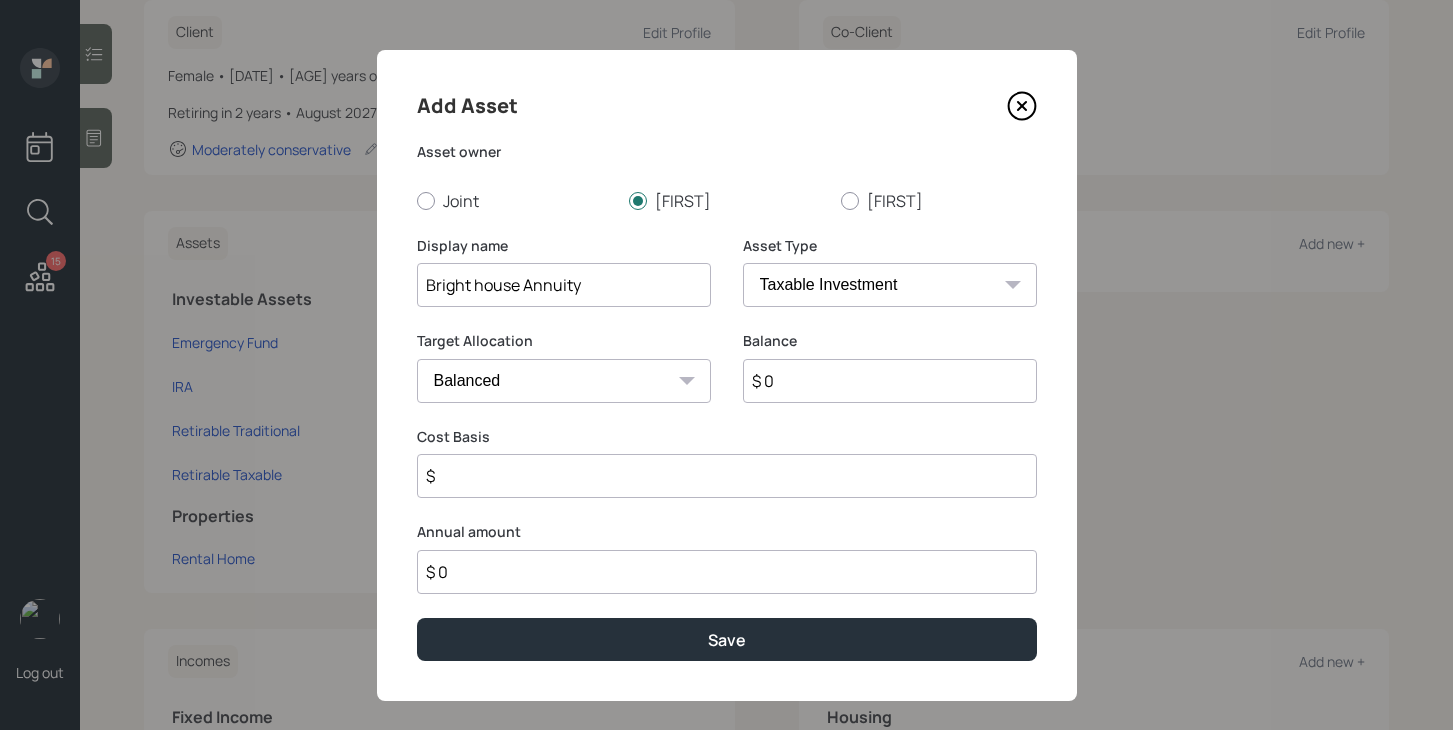 click on "SEP IRA IRA Roth IRA 401(k) Roth 401(k) 403(b) Roth 403(b) 457(b) Roth 457(b) Health Savings Account 529 Taxable Investment Checking / Savings Emergency Fund" at bounding box center [890, 285] 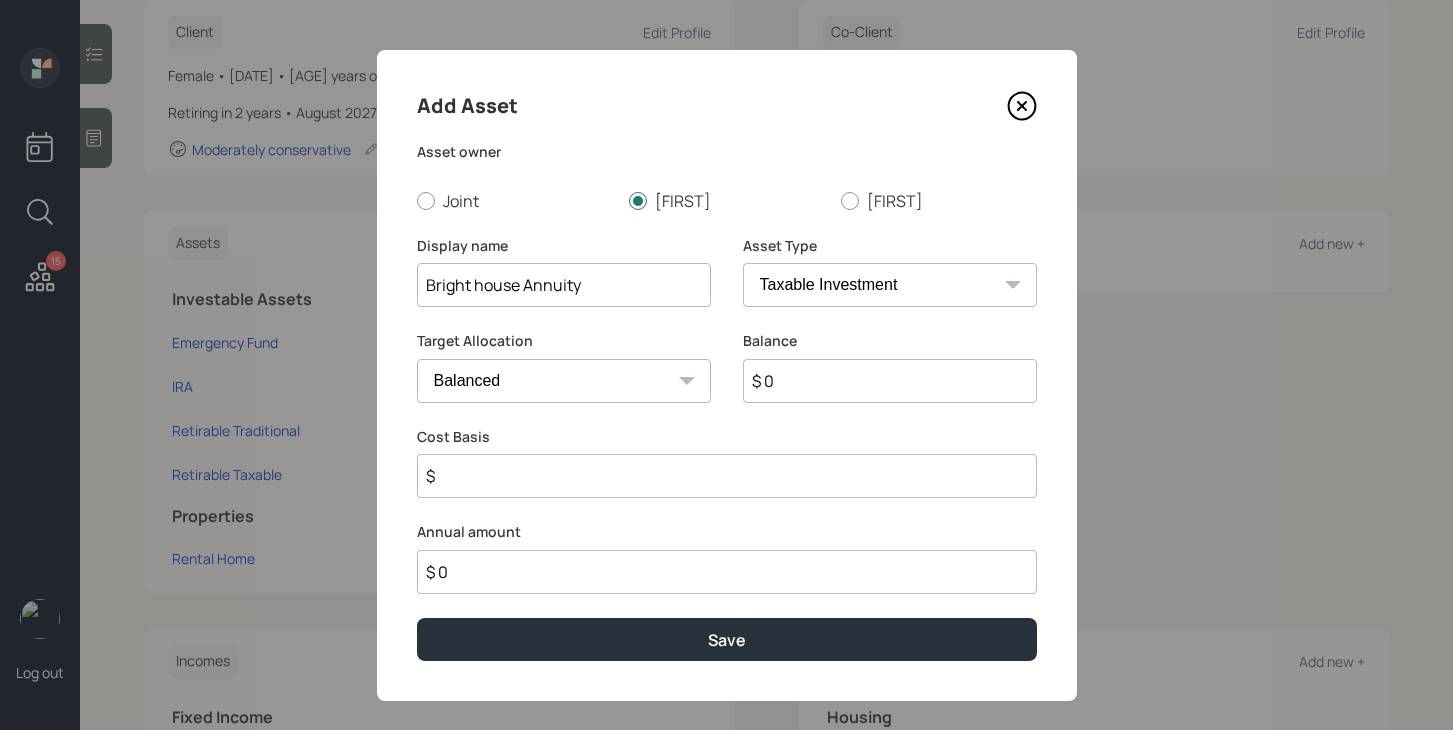 select on "ira" 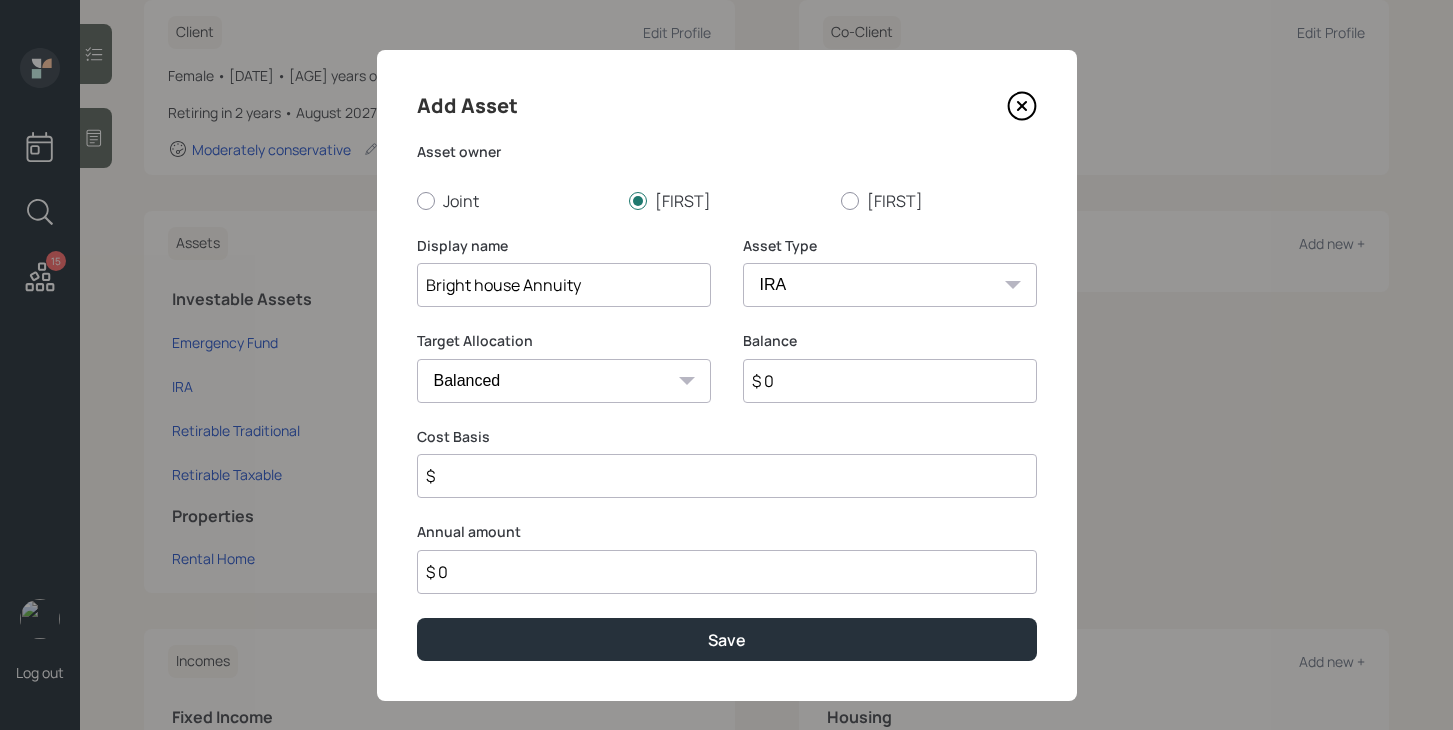 type on "$" 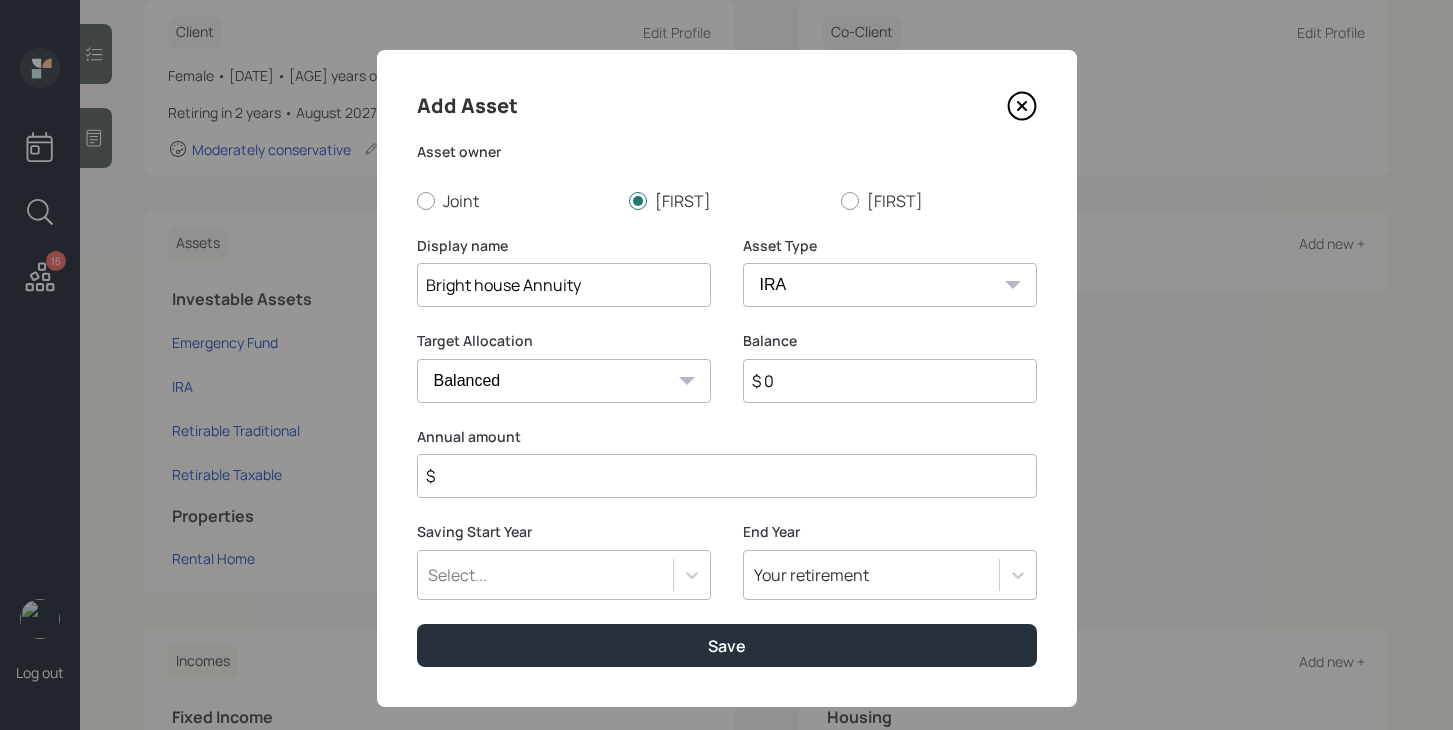 click on "$ 0" at bounding box center (890, 381) 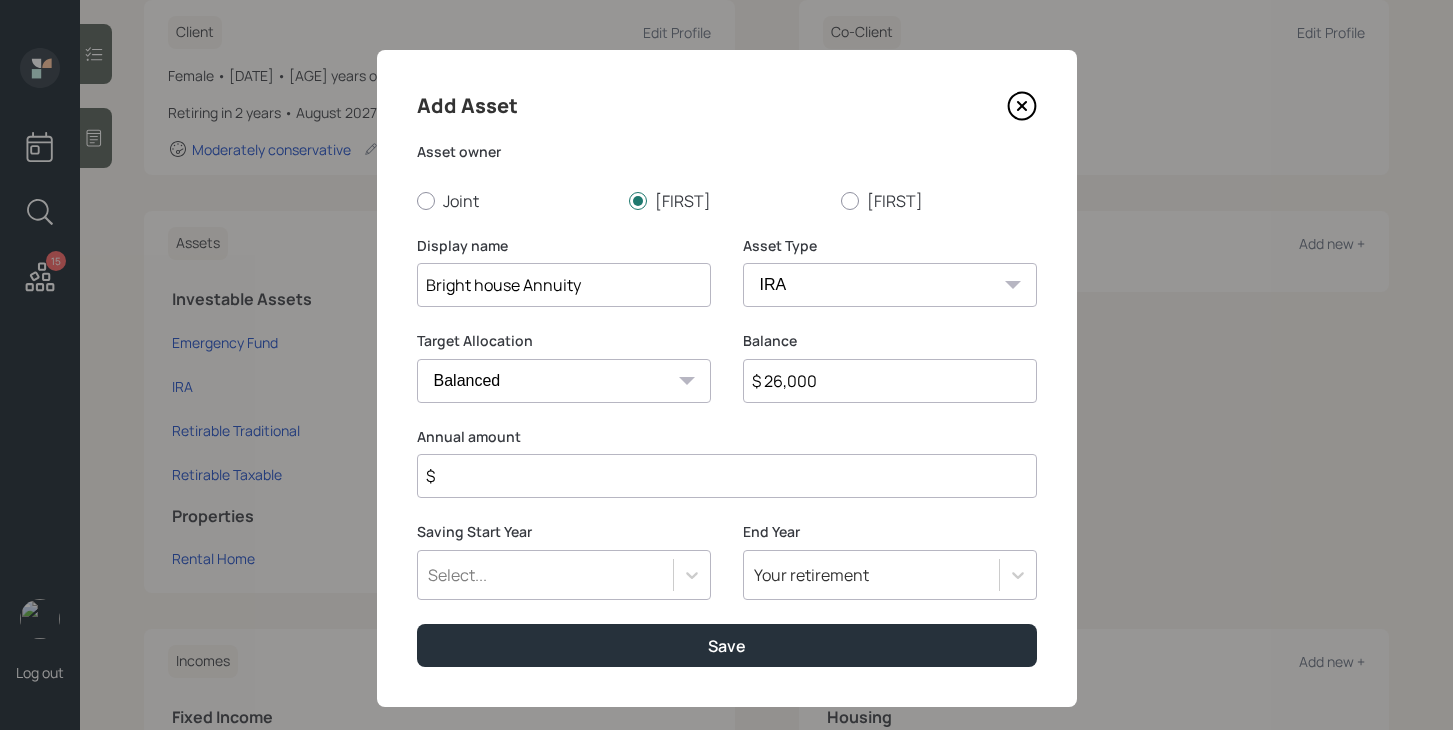 type on "$ 26,000" 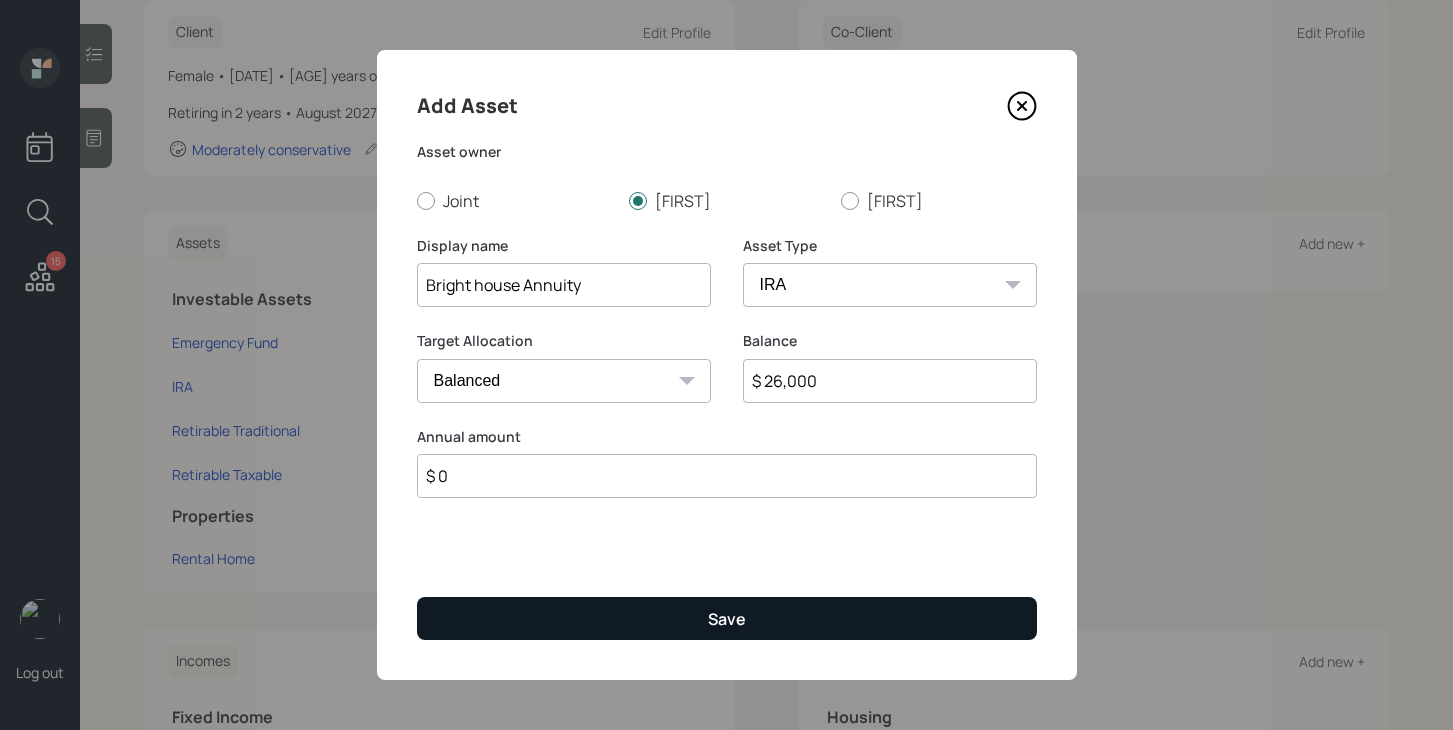 type on "$ 0" 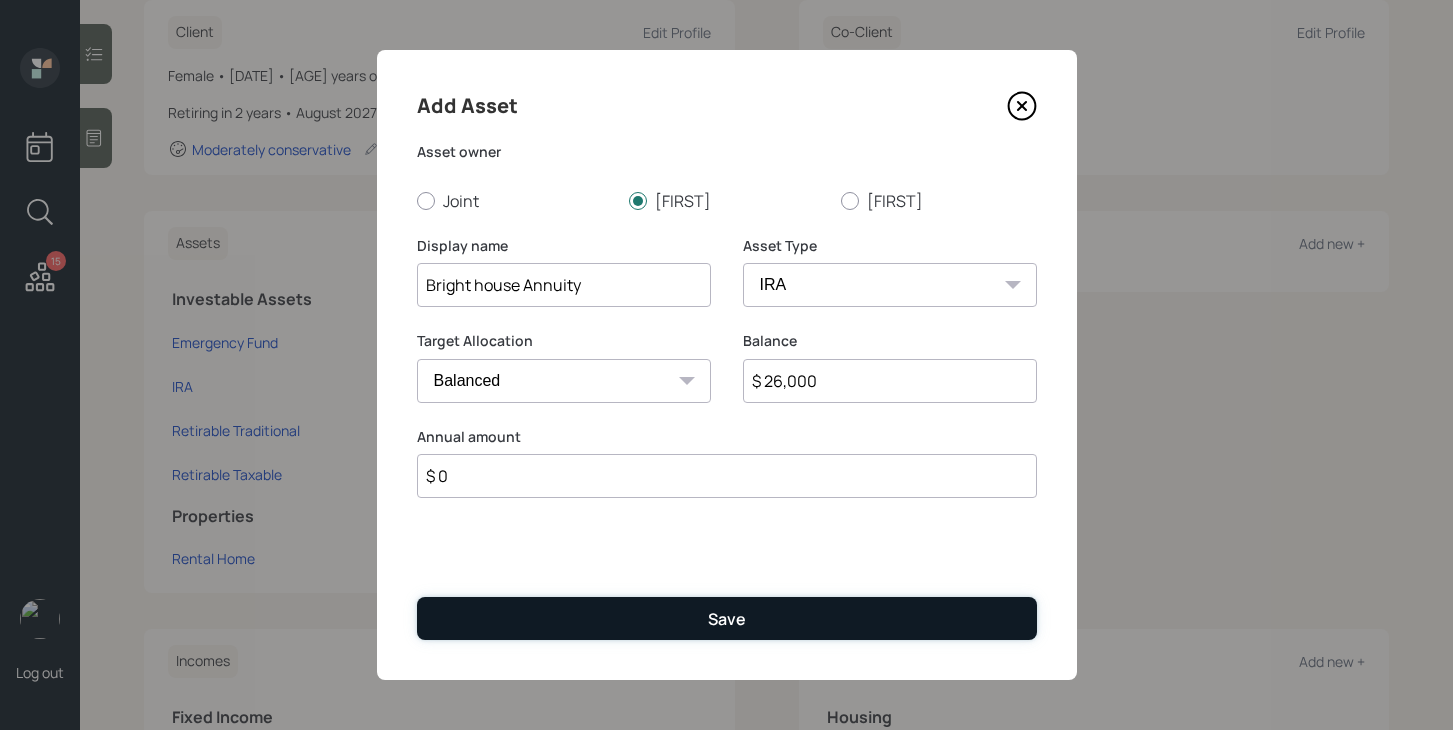 click on "Save" at bounding box center [727, 618] 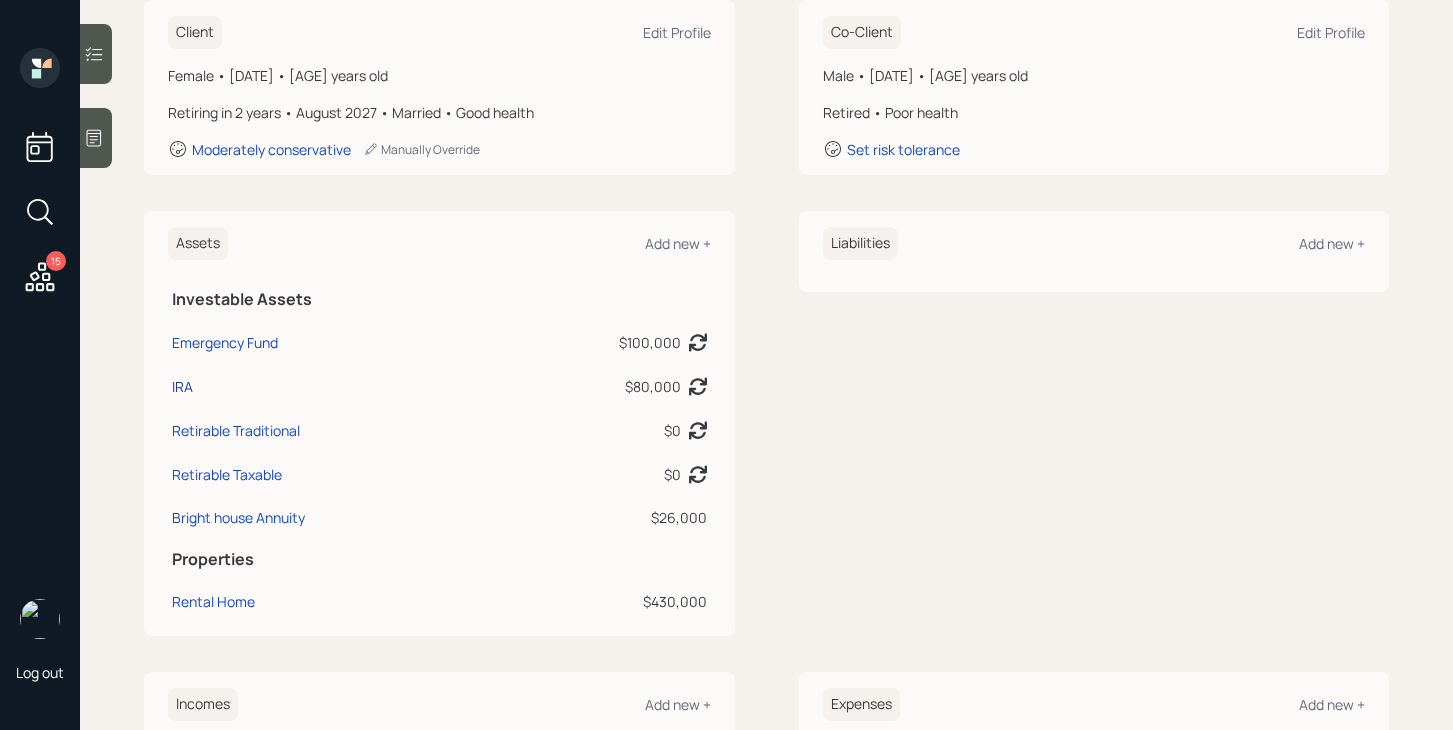 click on "IRA" at bounding box center [182, 386] 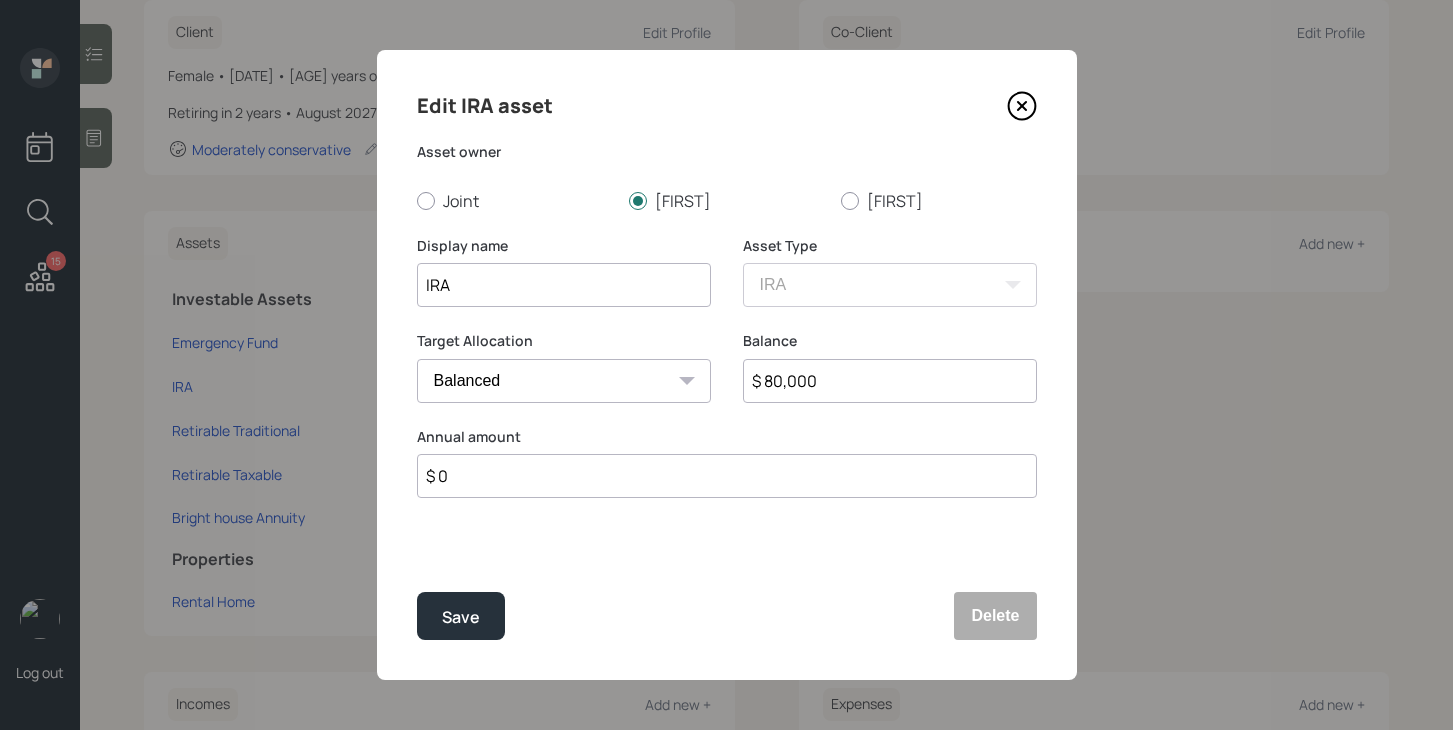 click on "$ 80,000" at bounding box center [890, 381] 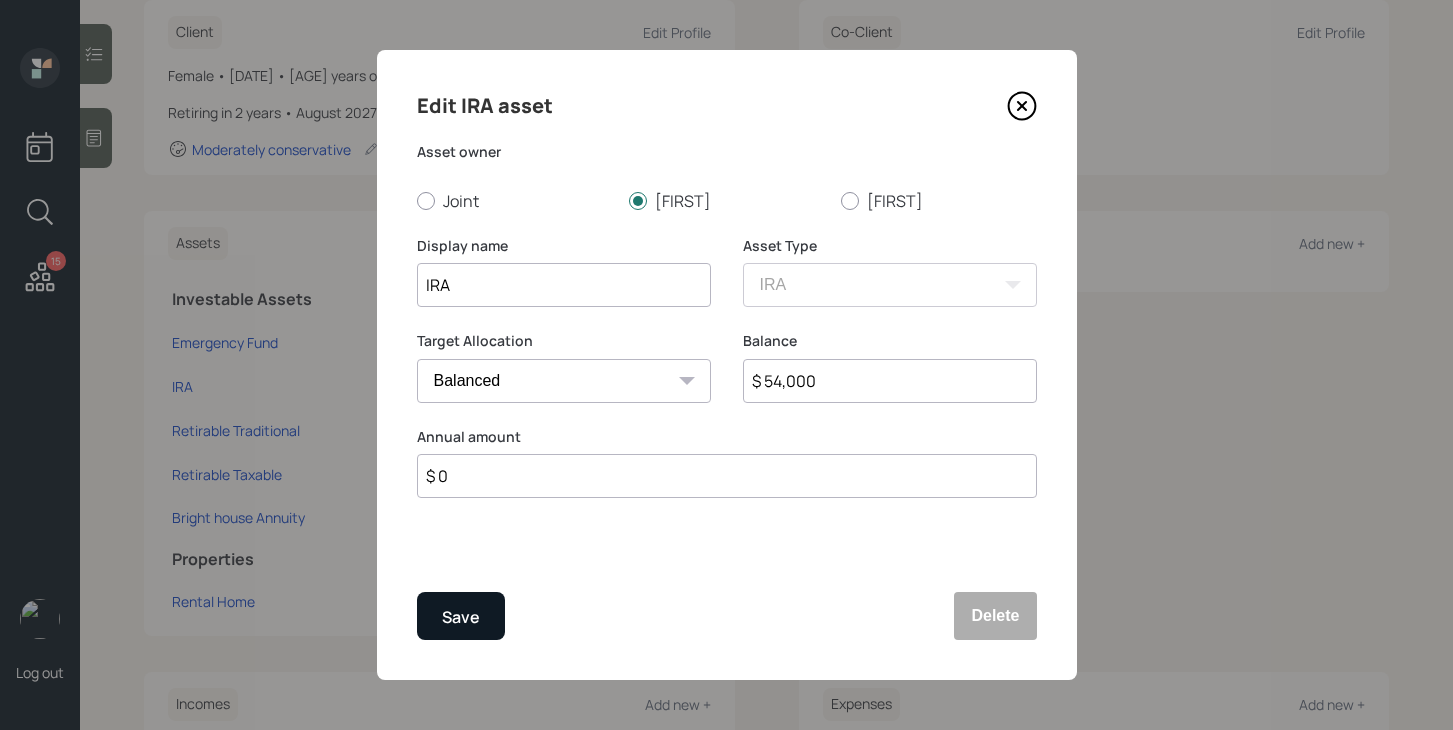 type on "$ 54,000" 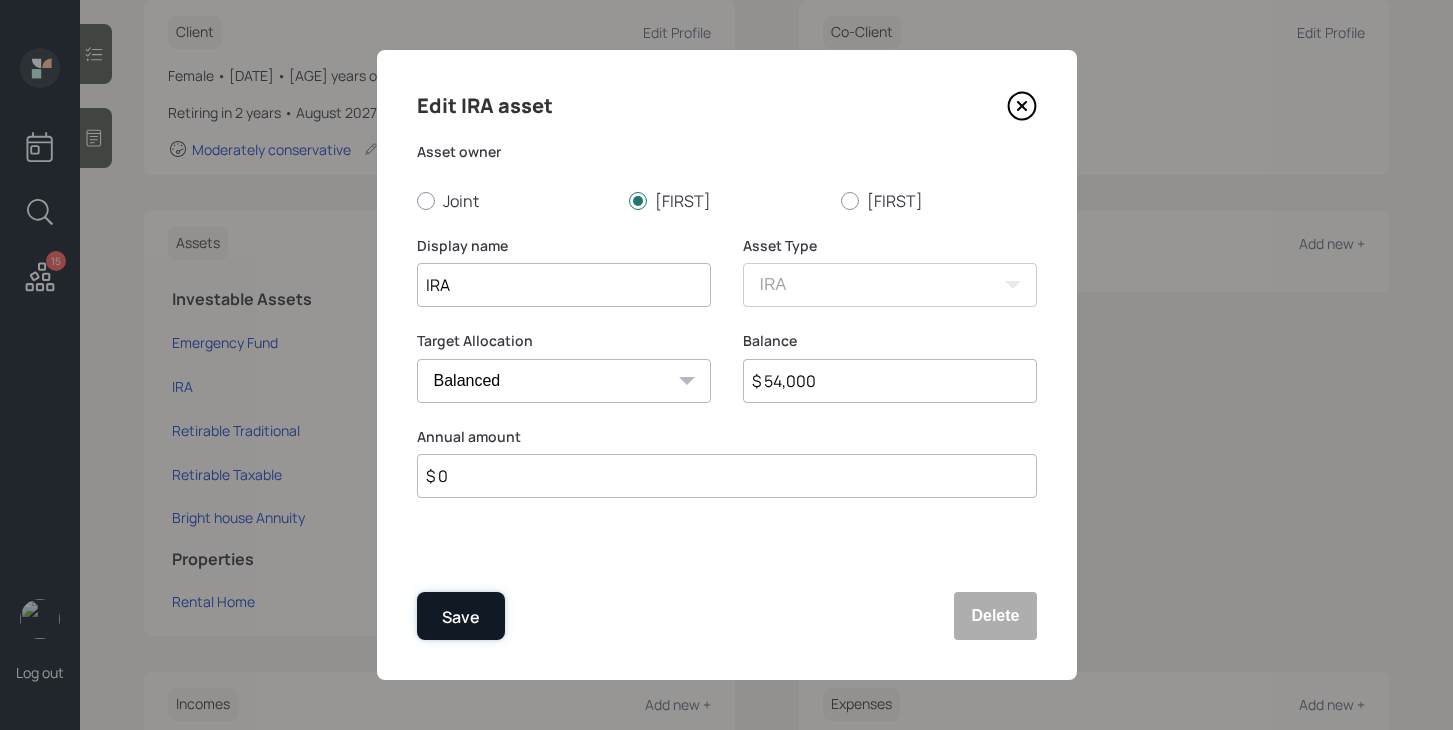 click on "Save" at bounding box center (461, 617) 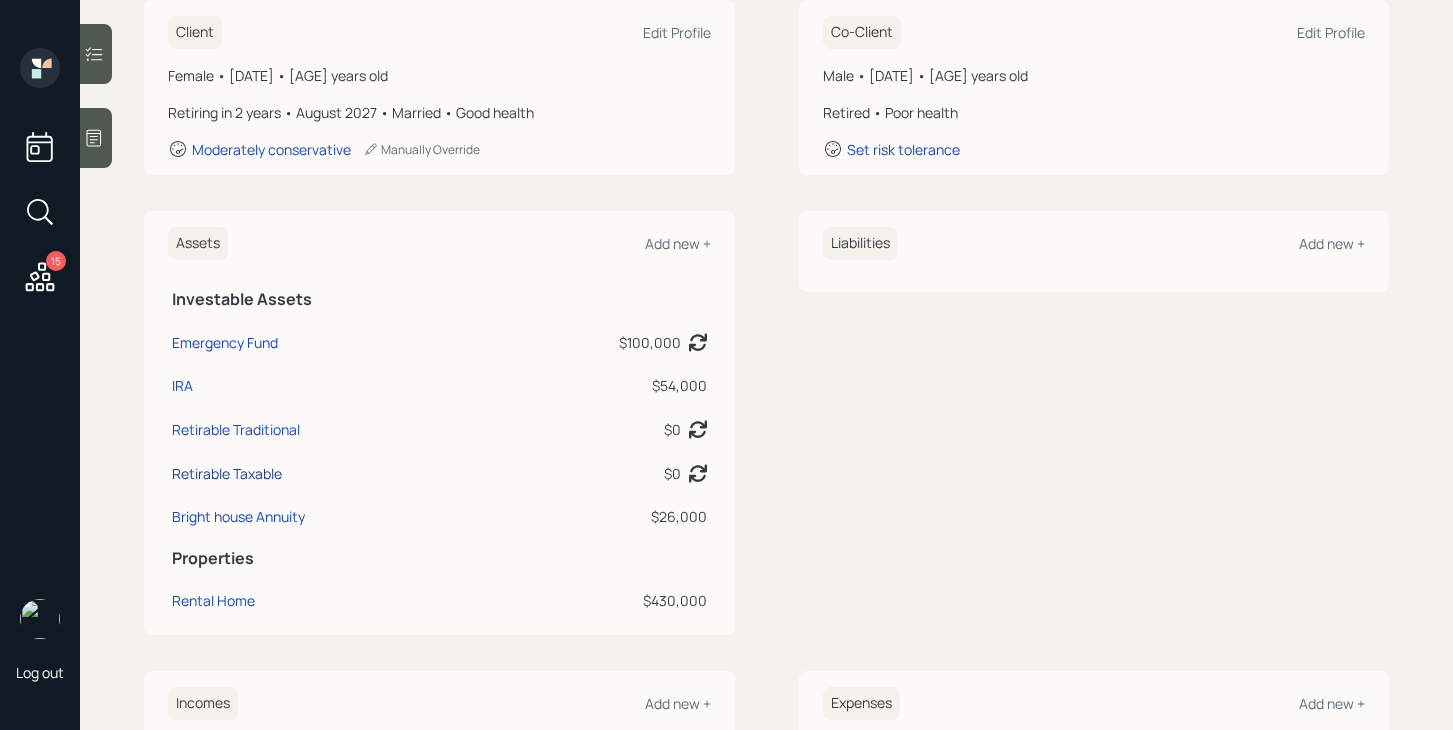 click on "Retirable Taxable" at bounding box center [227, 473] 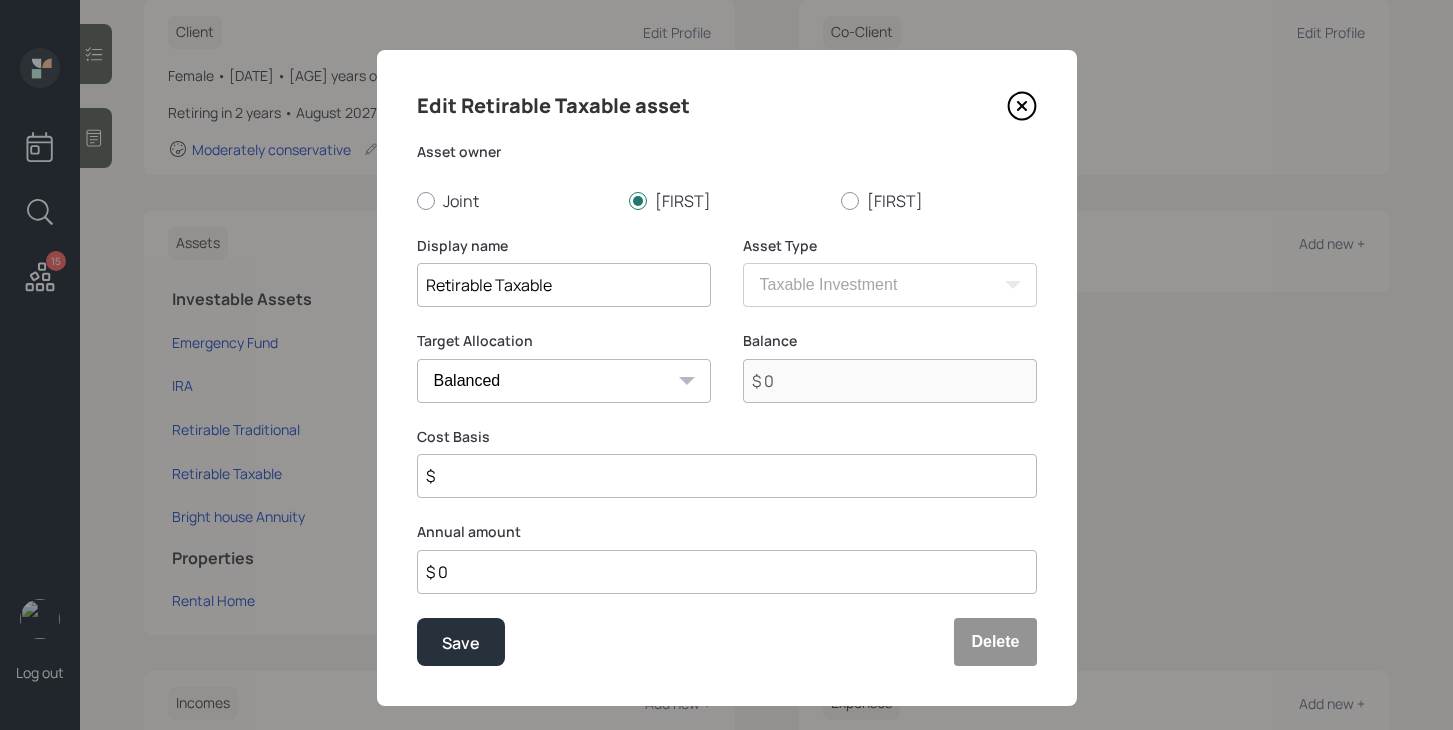 click 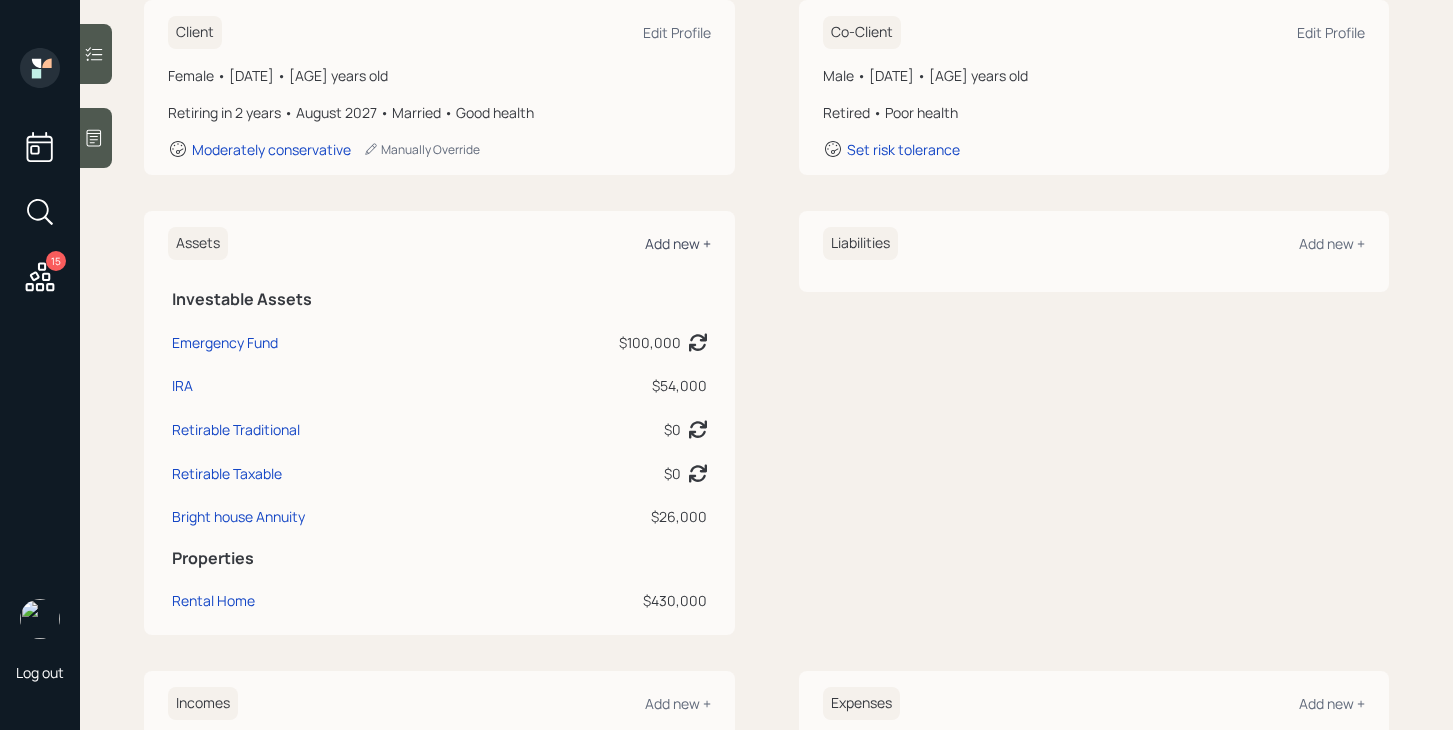 click on "Add new +" at bounding box center (678, 243) 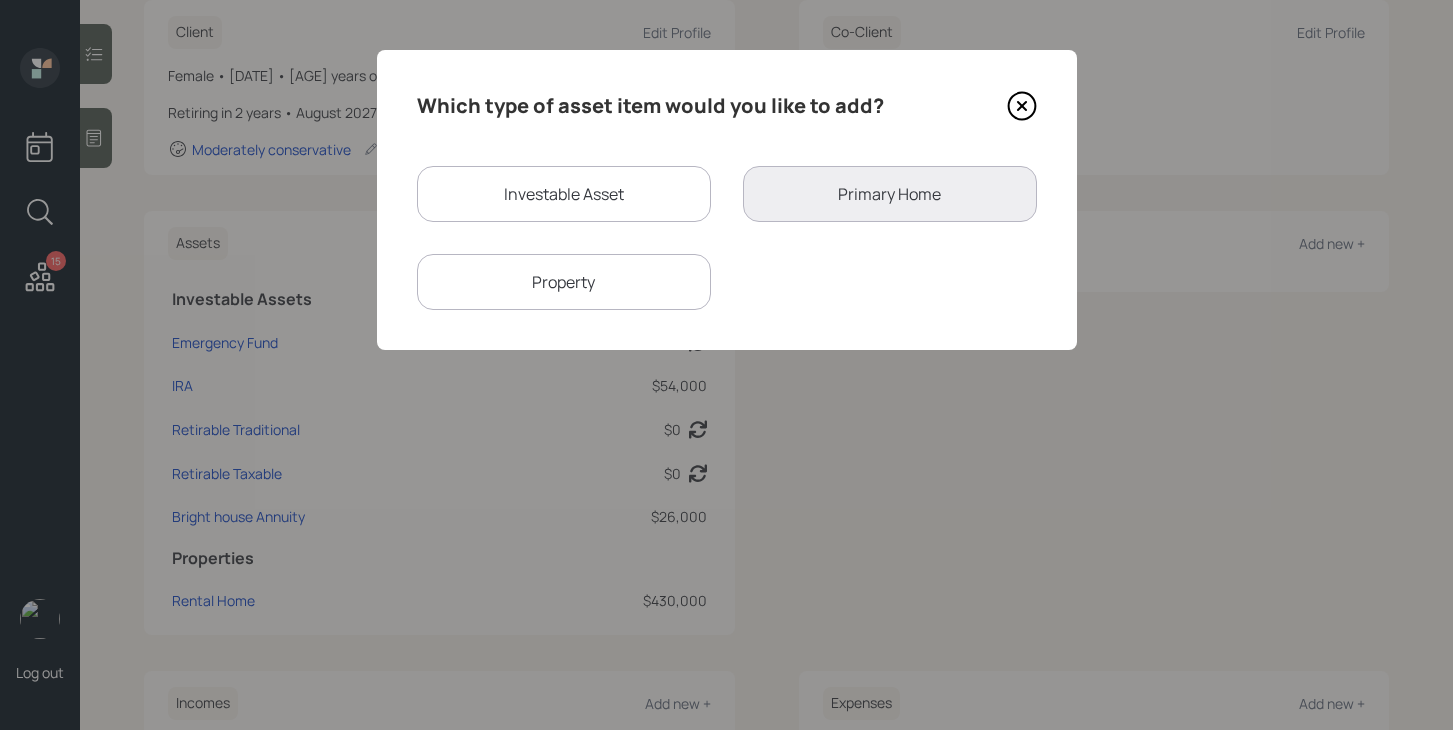 click on "Investable Asset" at bounding box center (564, 194) 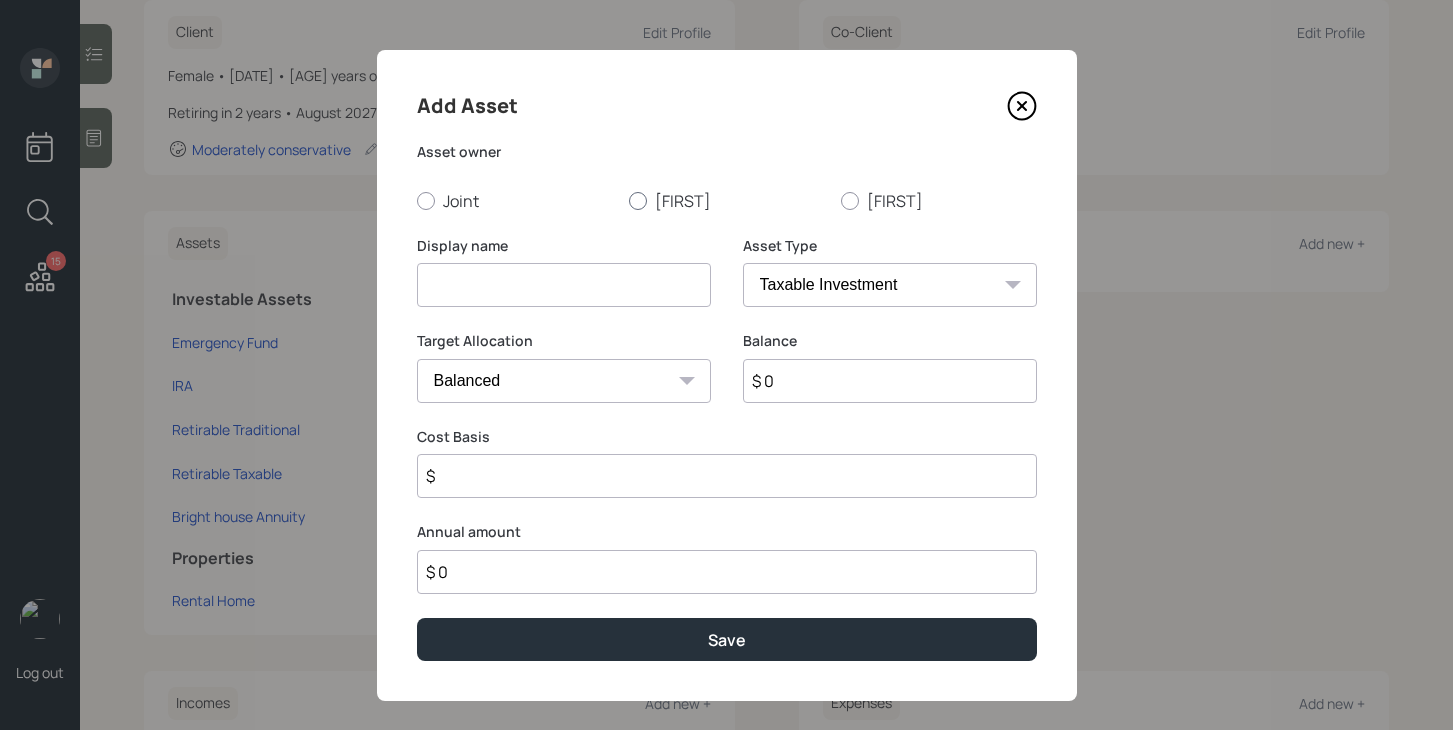 click on "[FIRST]" at bounding box center [727, 201] 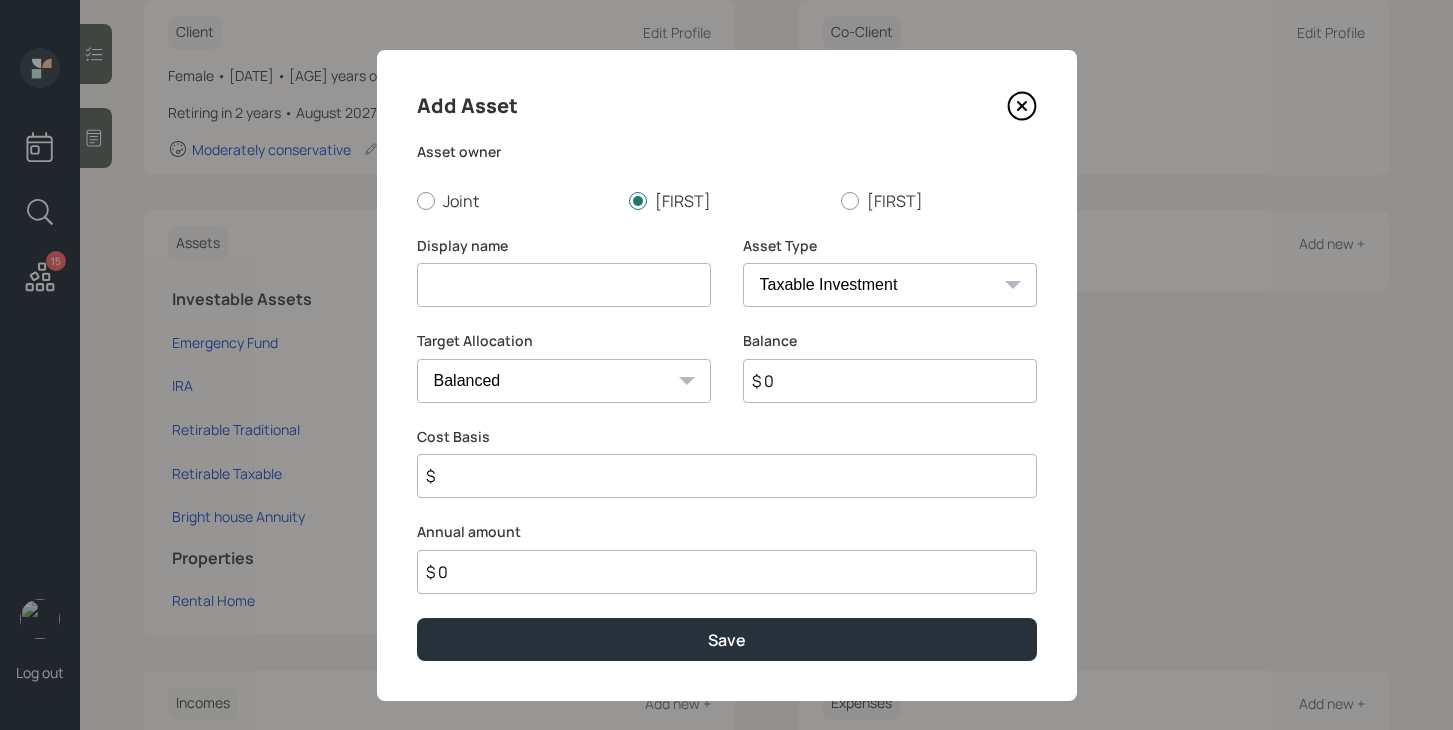 click at bounding box center (564, 285) 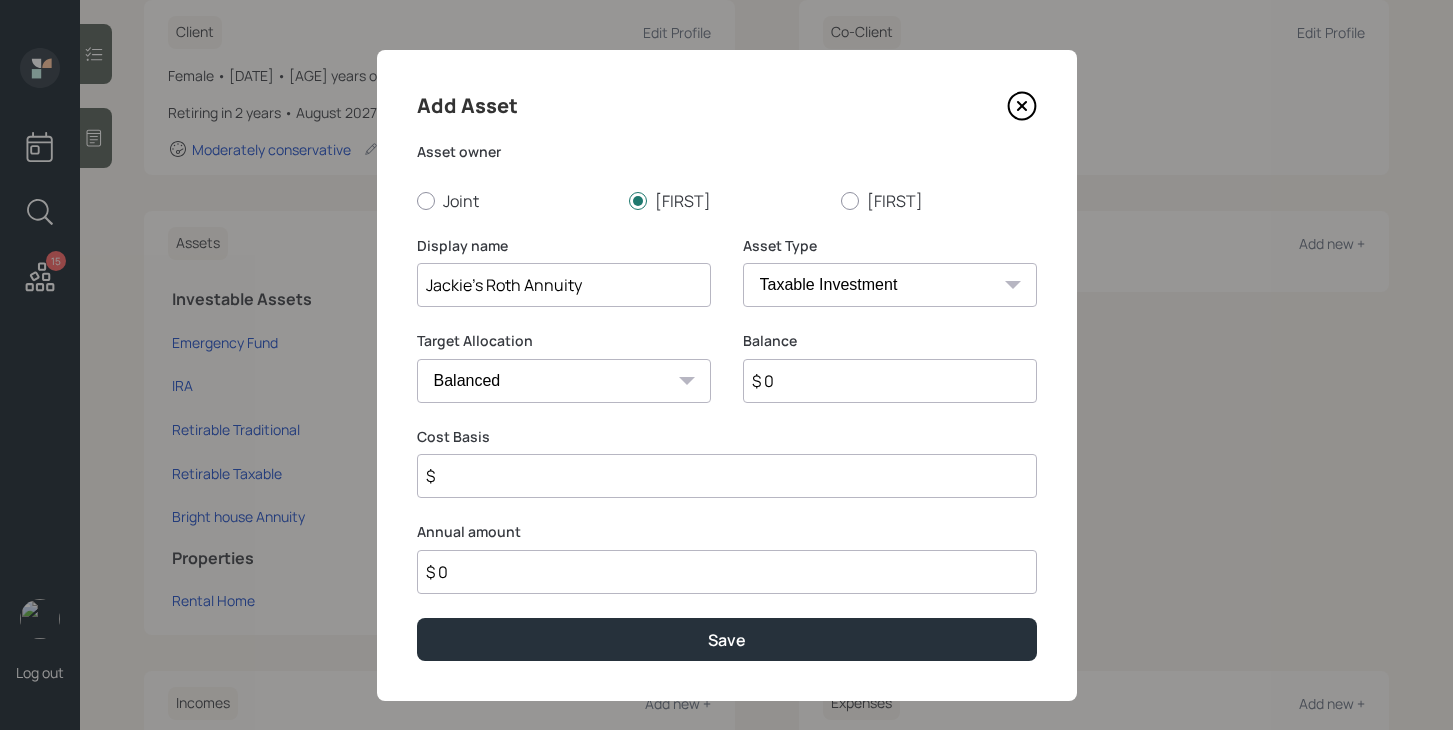 click on "Jackie's Roth Annuity" at bounding box center (564, 285) 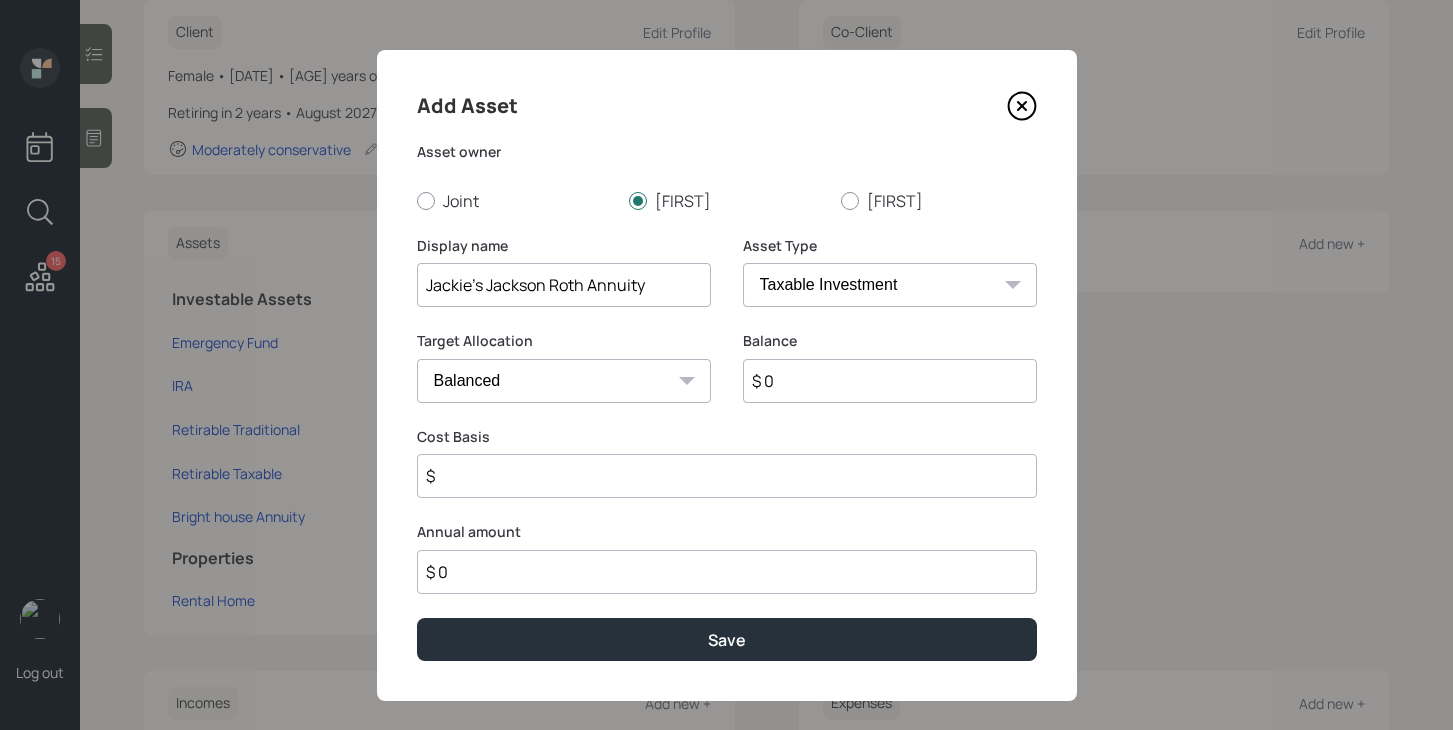 type on "Jackie's Jackson Roth Annuity" 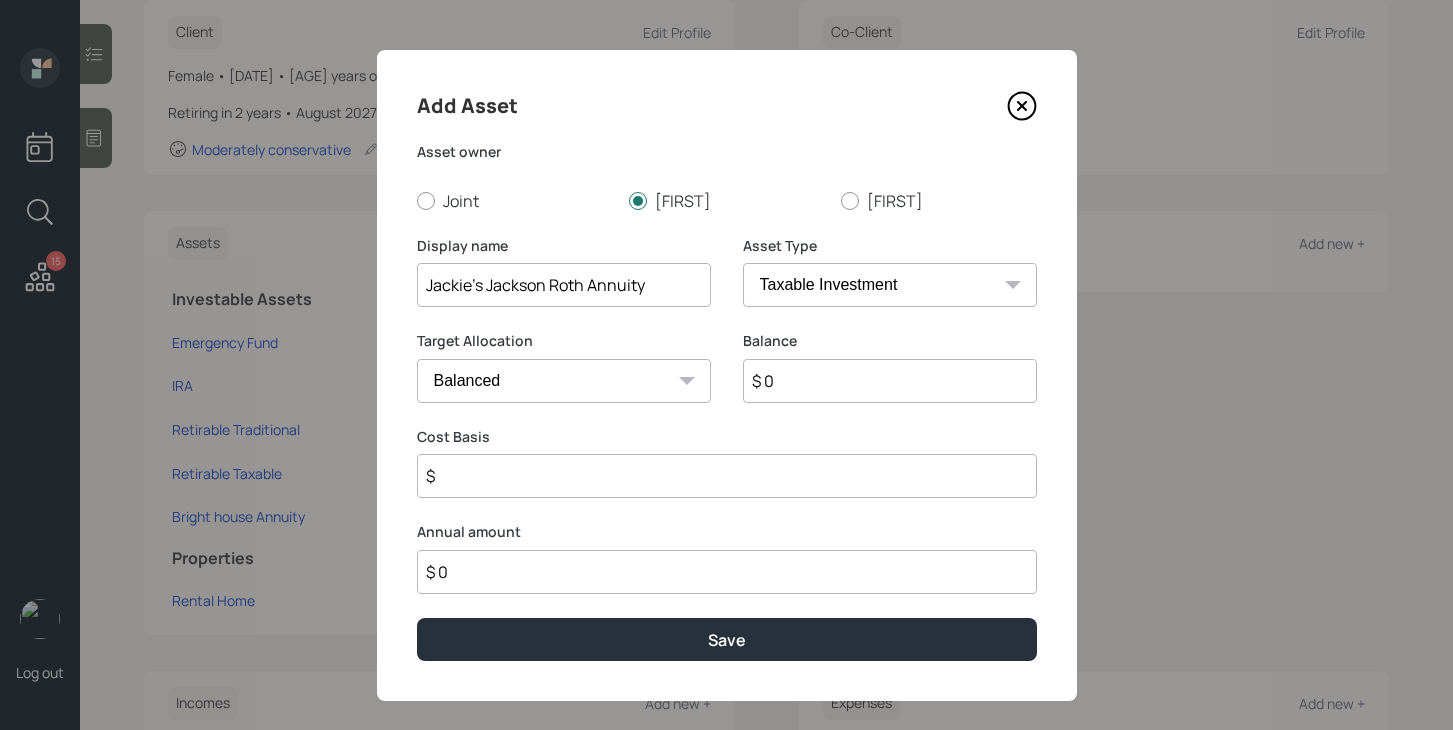 click on "SEP IRA IRA Roth IRA 401(k) Roth 401(k) 403(b) Roth 403(b) 457(b) Roth 457(b) Health Savings Account 529 Taxable Investment Checking / Savings Emergency Fund" at bounding box center (890, 285) 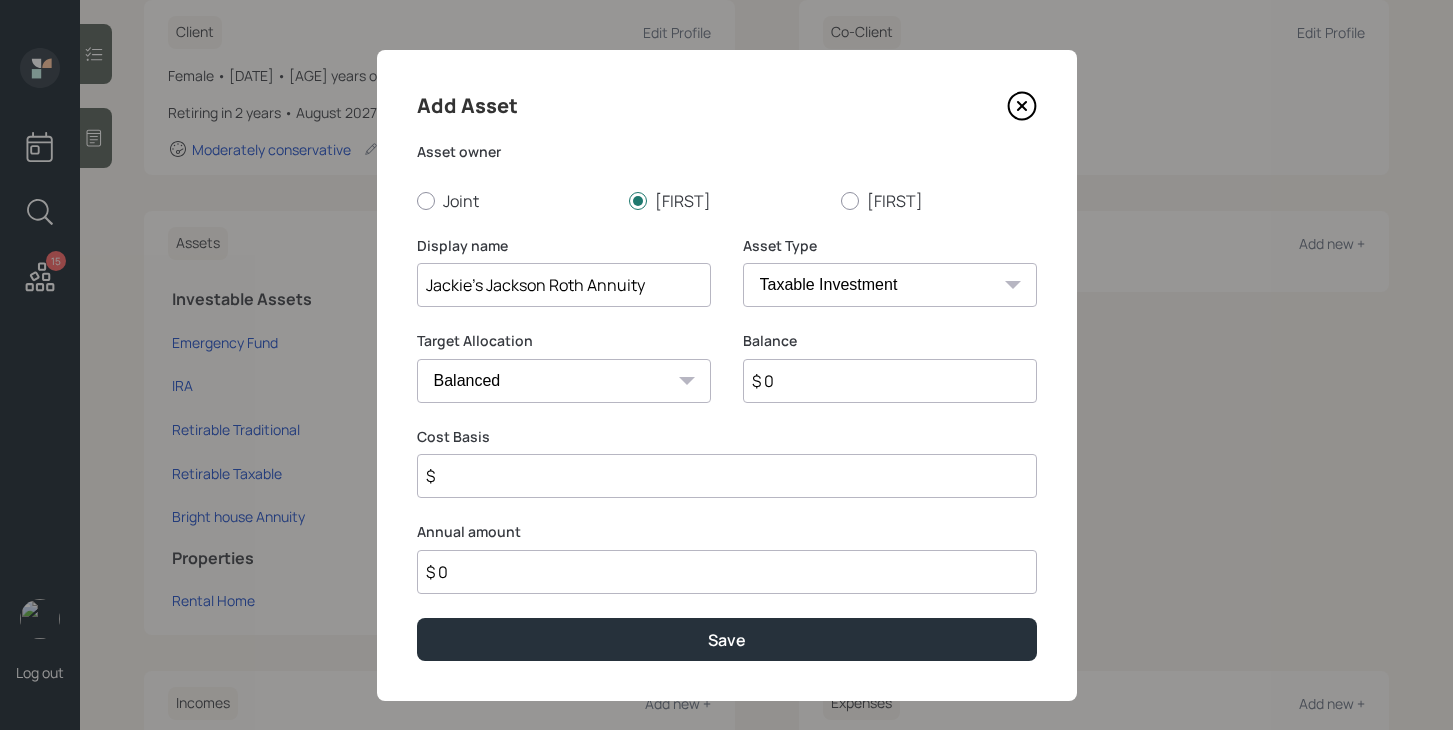 select on "roth_ira" 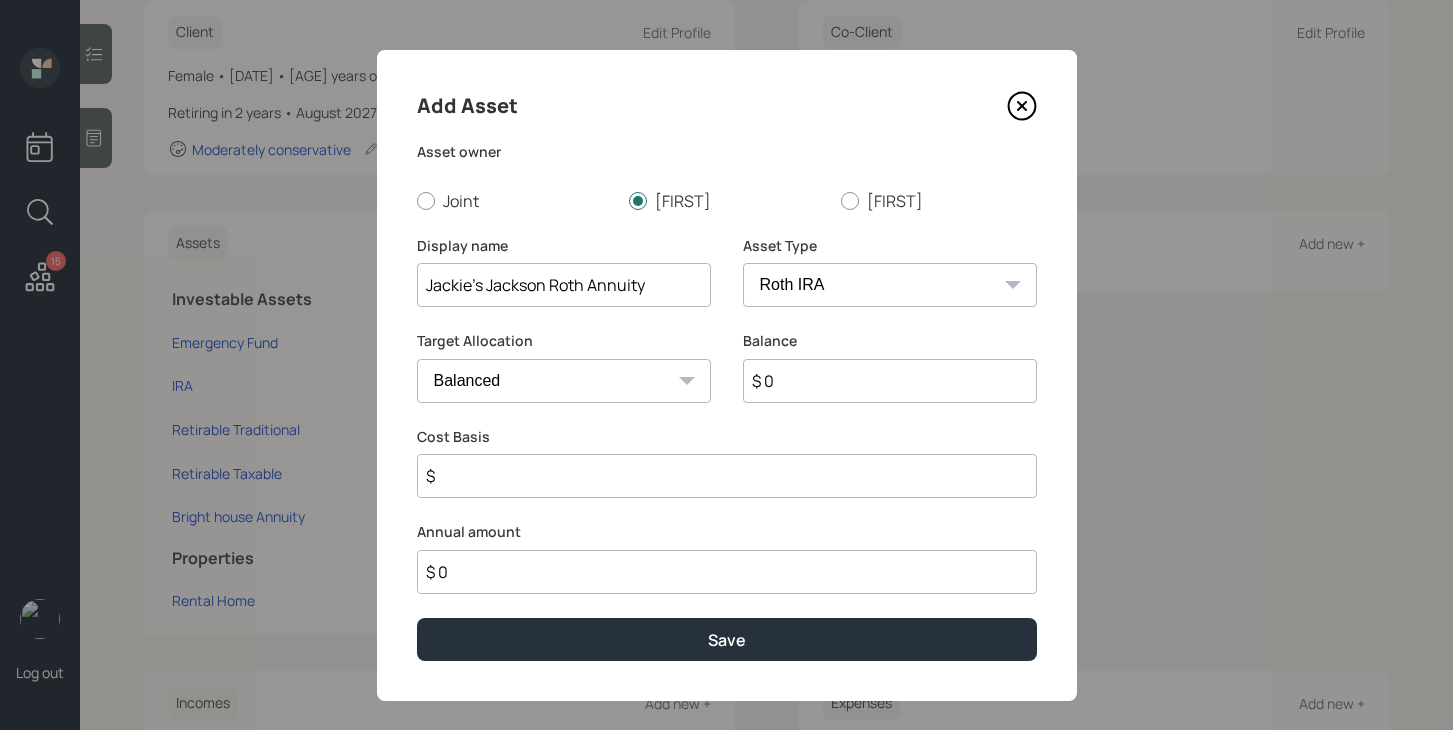 type on "$" 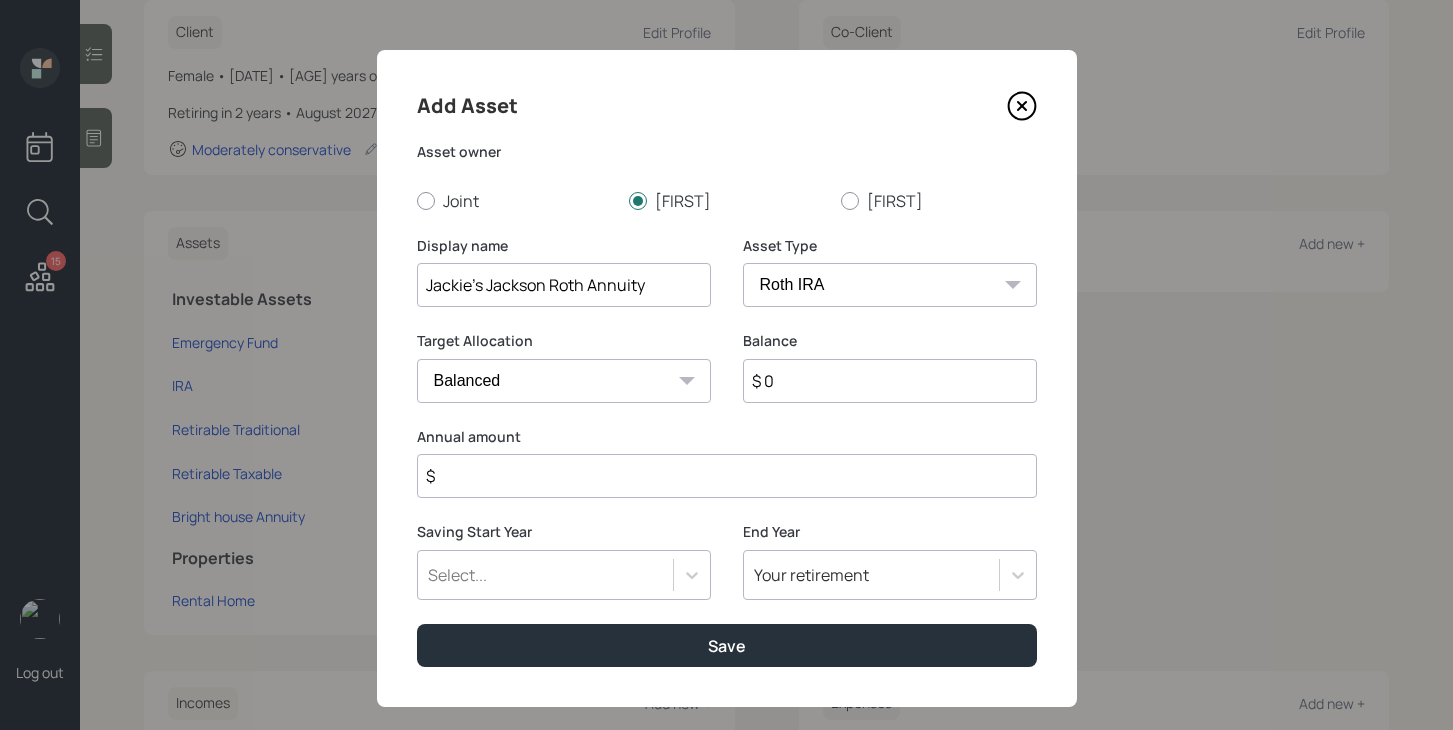 click on "$ 0" at bounding box center (890, 381) 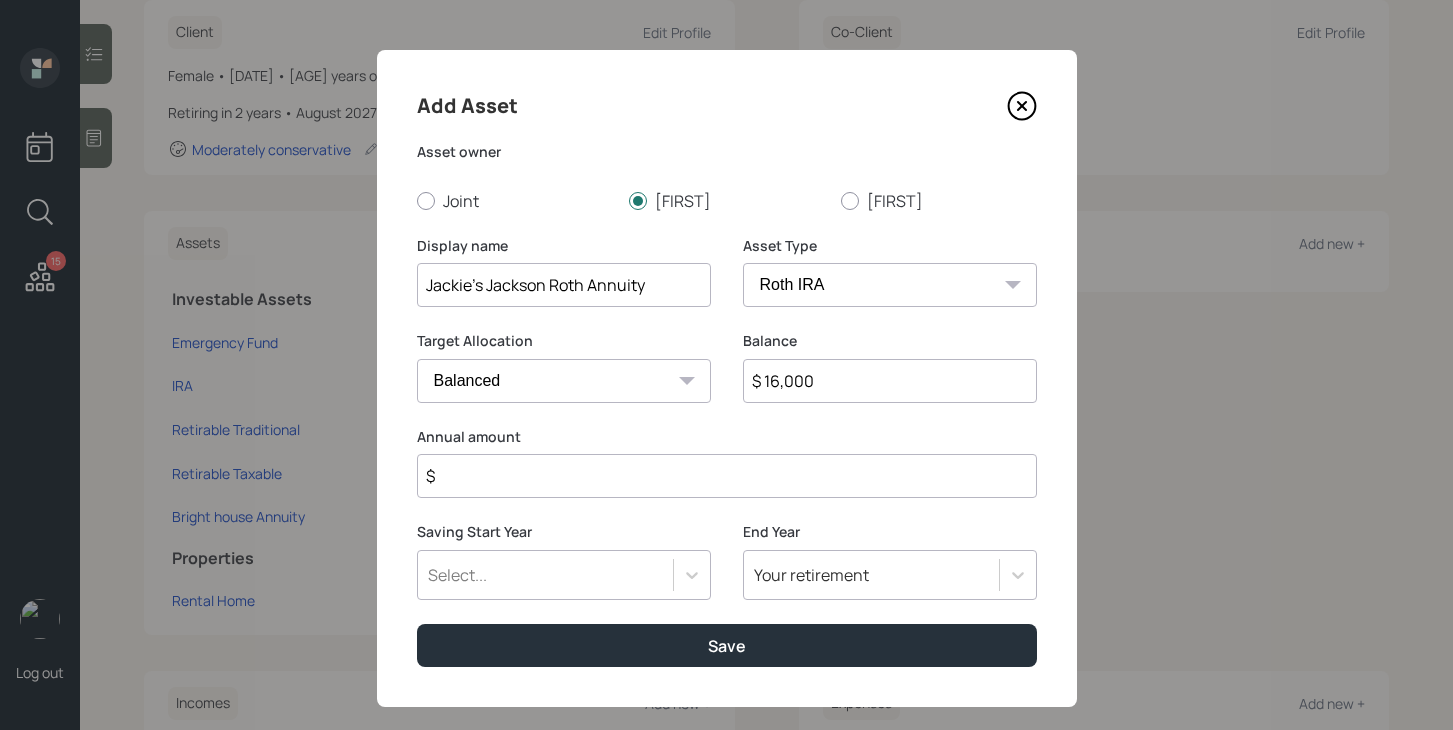 type on "$ 16,000" 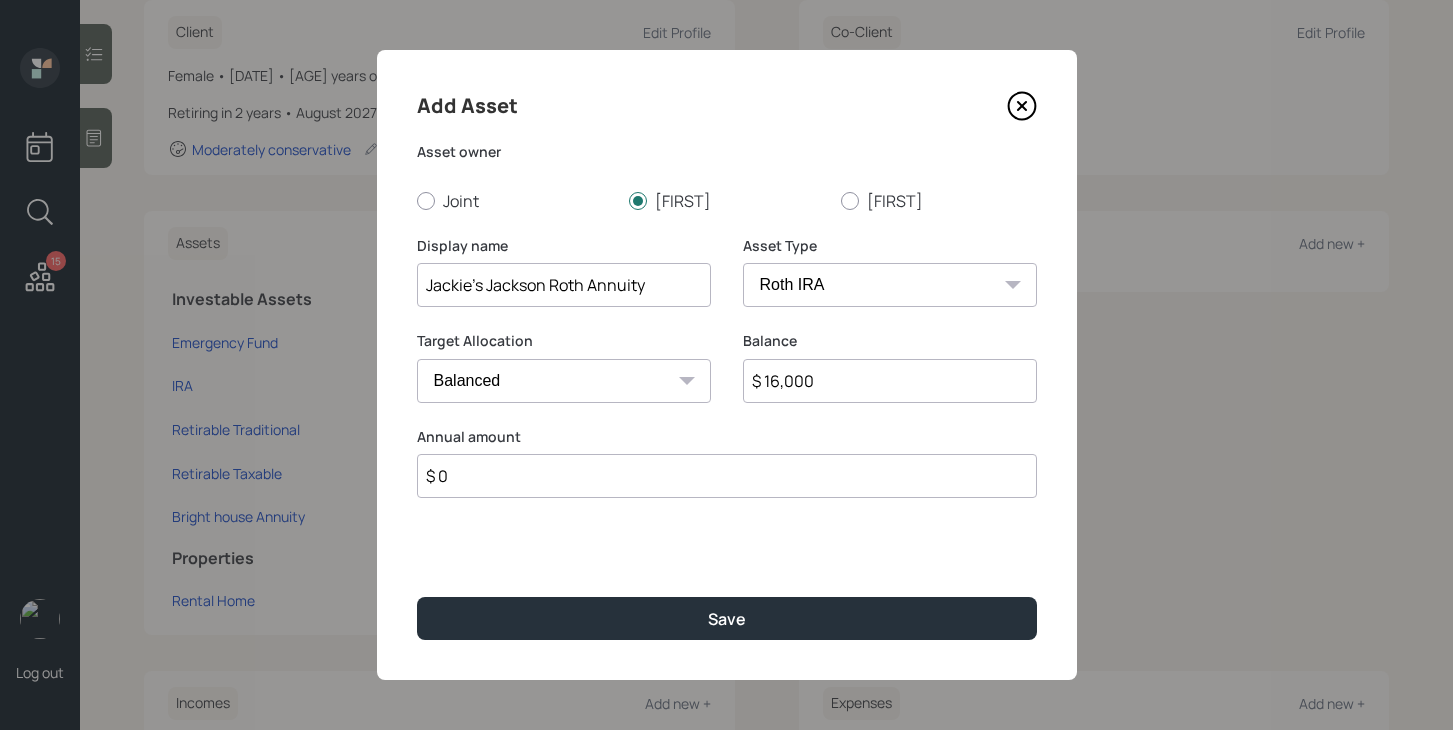 type on "$ 0" 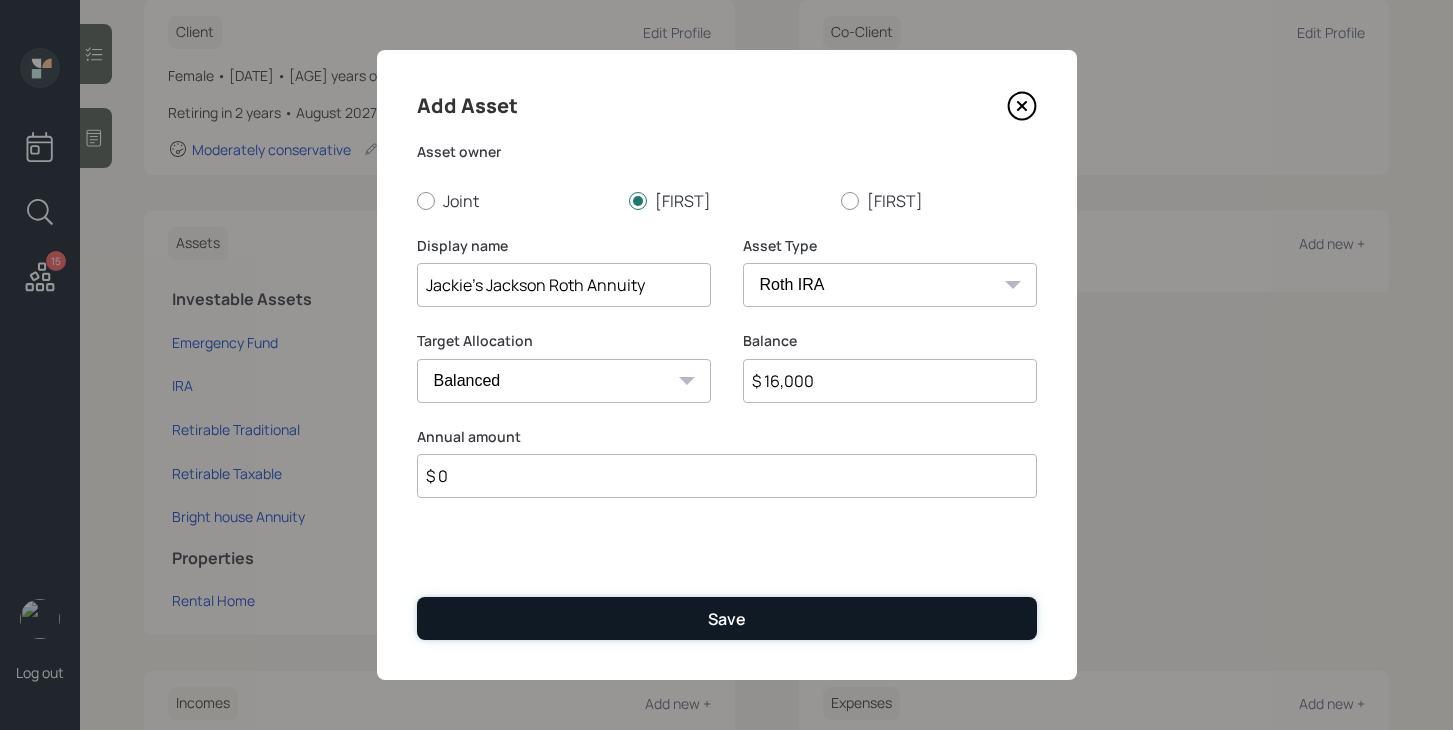 click on "Save" at bounding box center (727, 619) 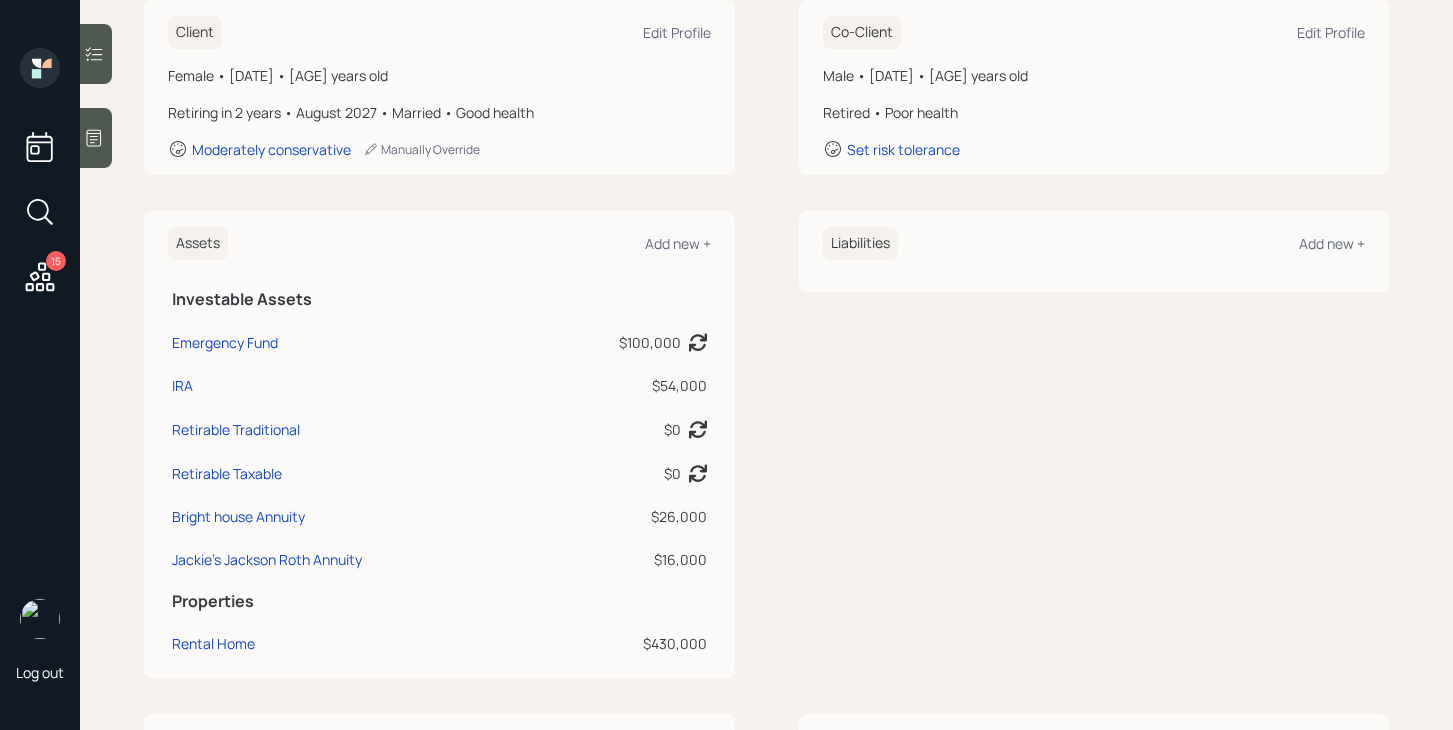 scroll, scrollTop: 0, scrollLeft: 0, axis: both 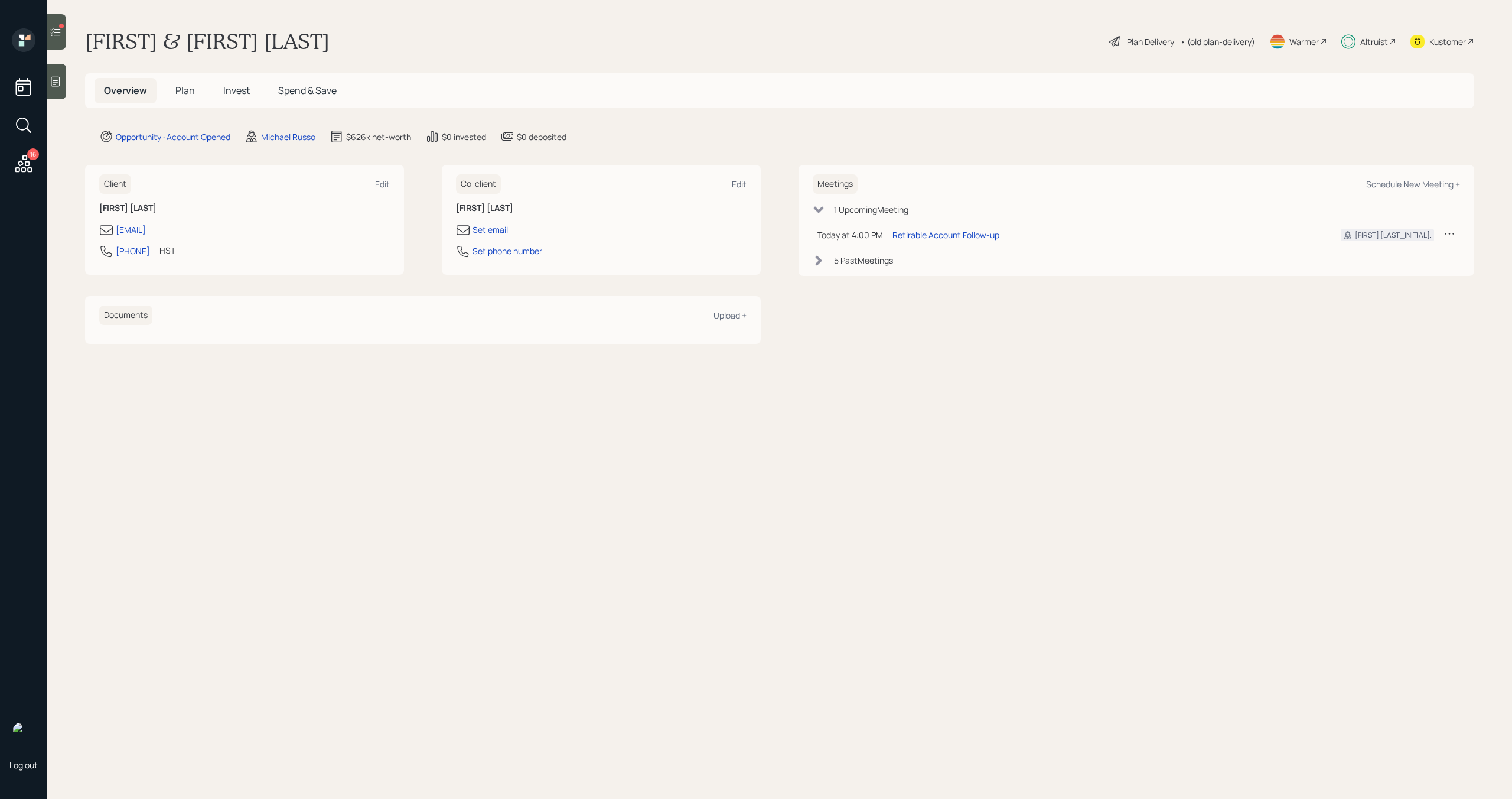 click on "Altruist" at bounding box center [1374, 41] 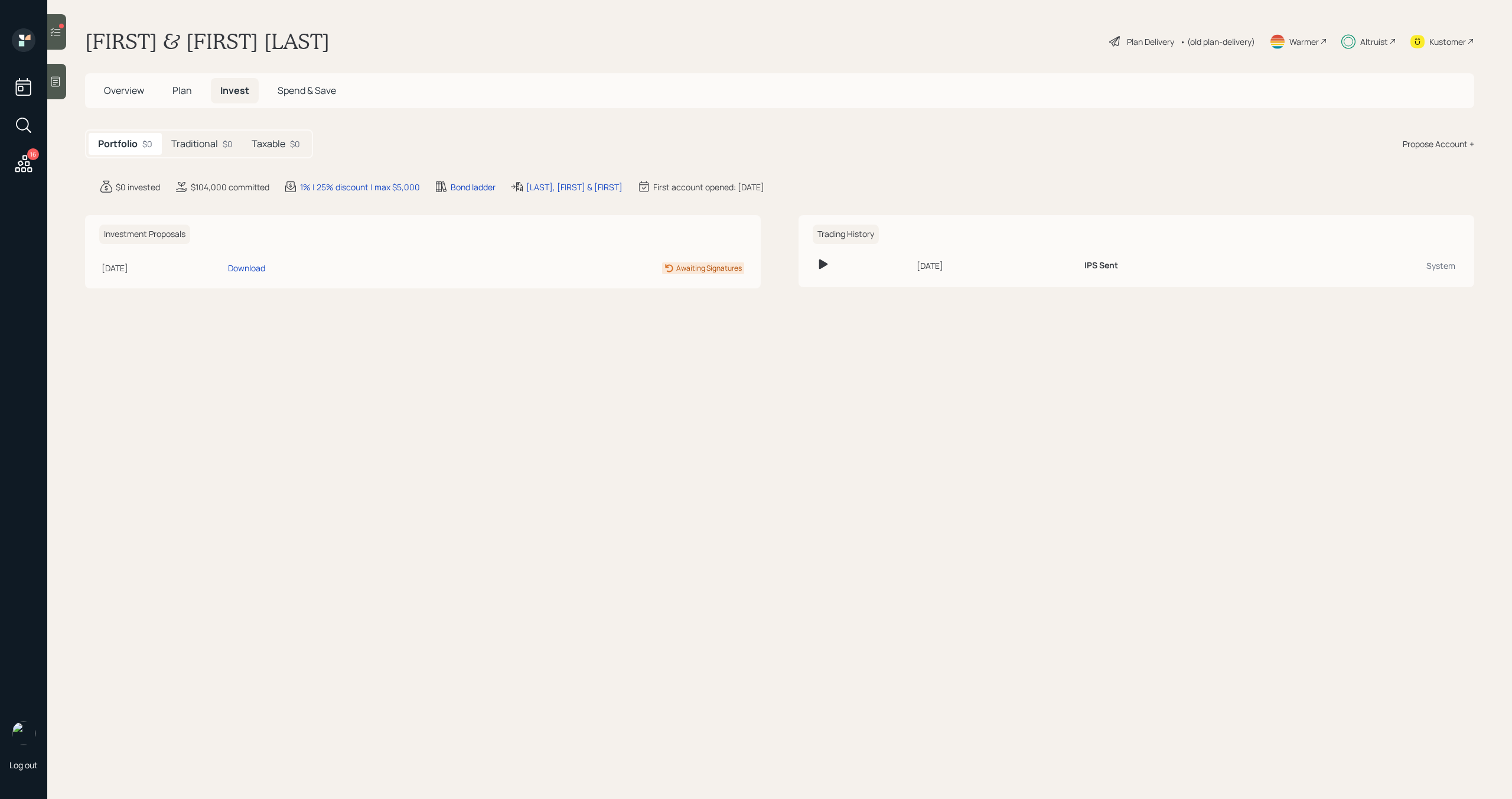 click on "Traditional" at bounding box center (194, 144) 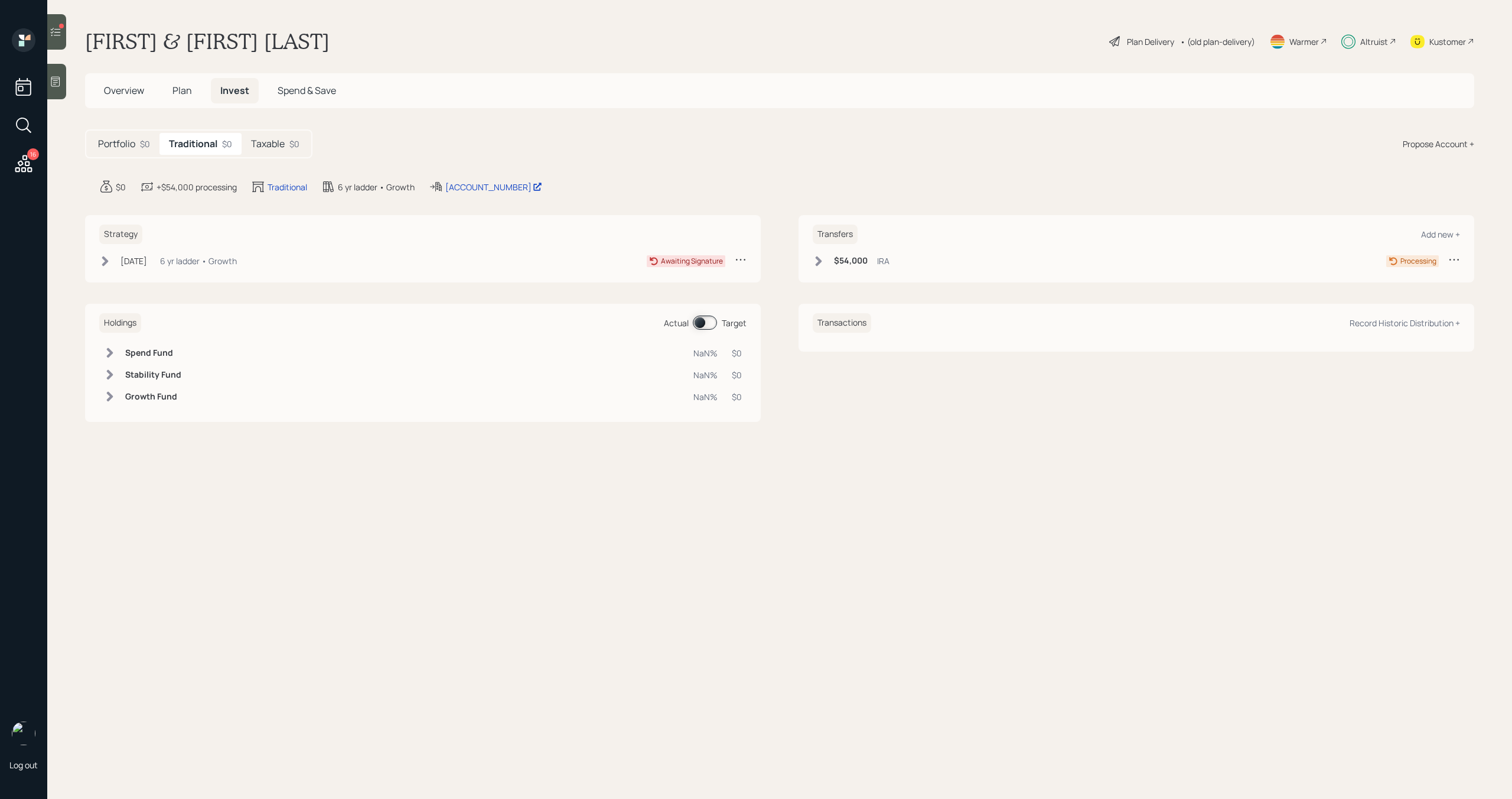 click on "Taxable" at bounding box center (268, 144) 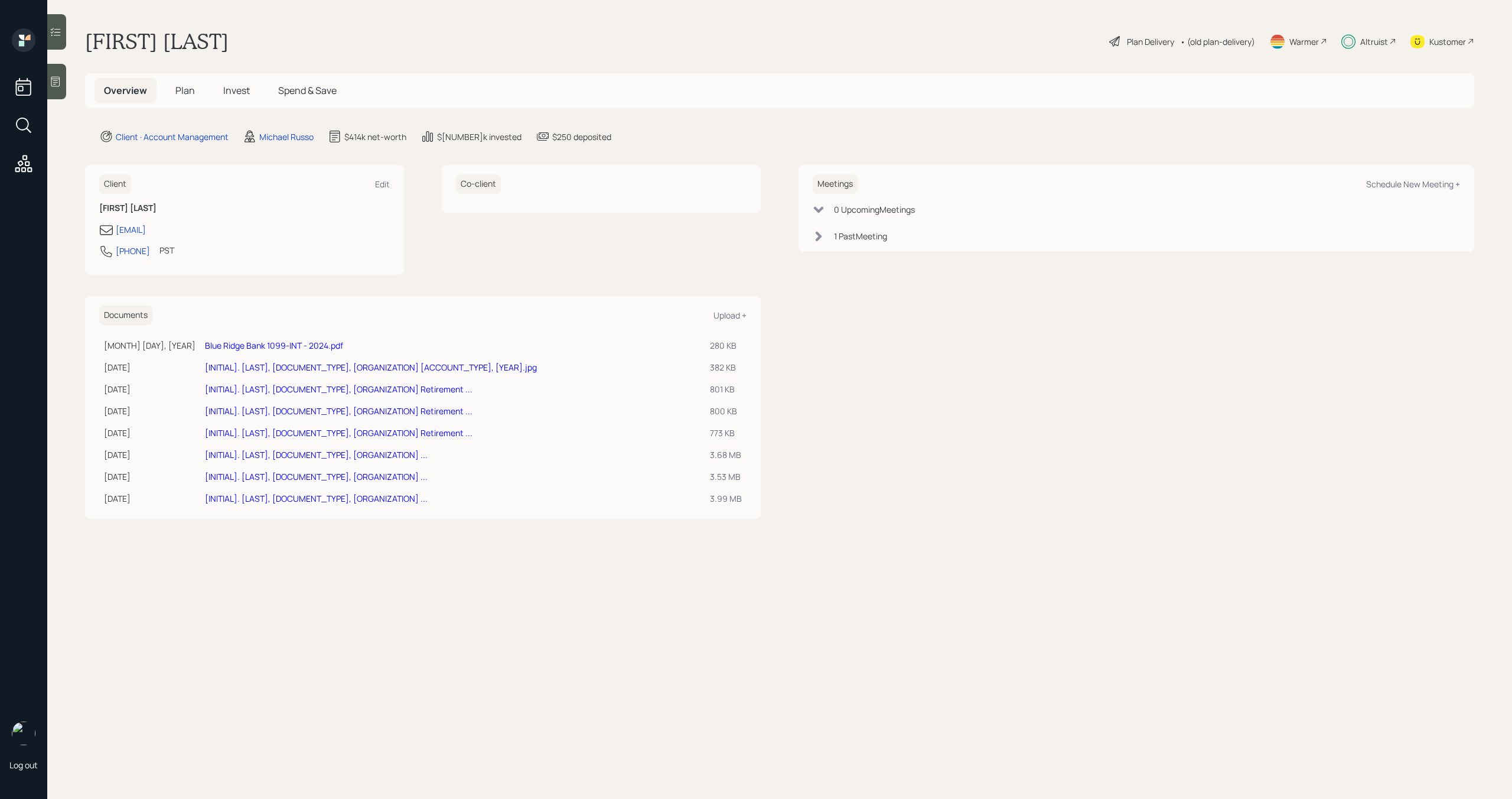 scroll, scrollTop: 0, scrollLeft: 0, axis: both 